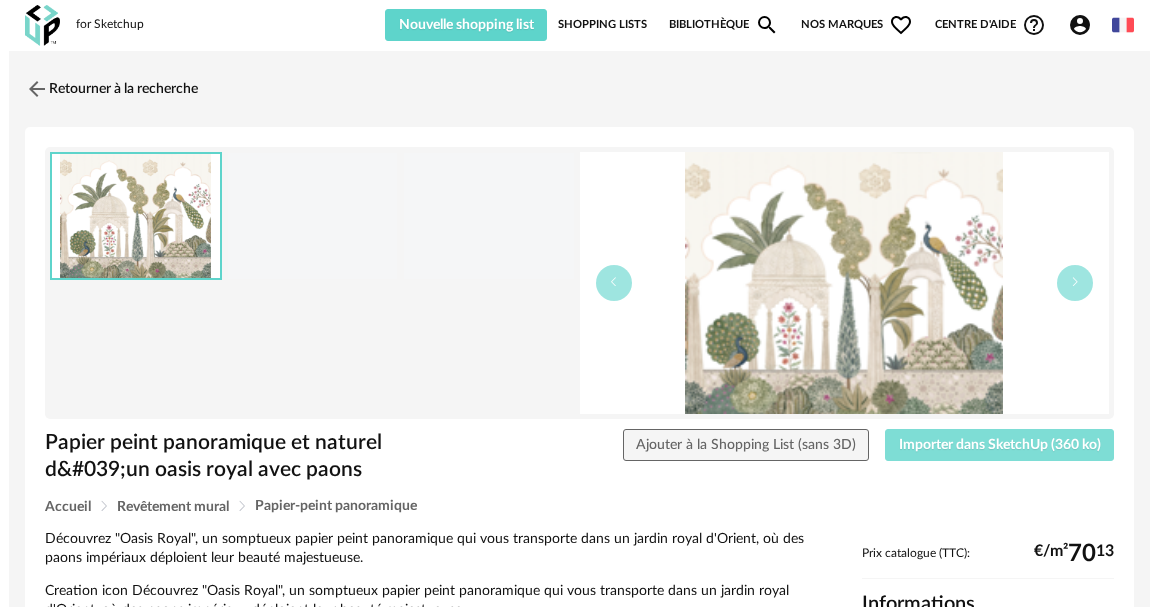 scroll, scrollTop: 0, scrollLeft: 0, axis: both 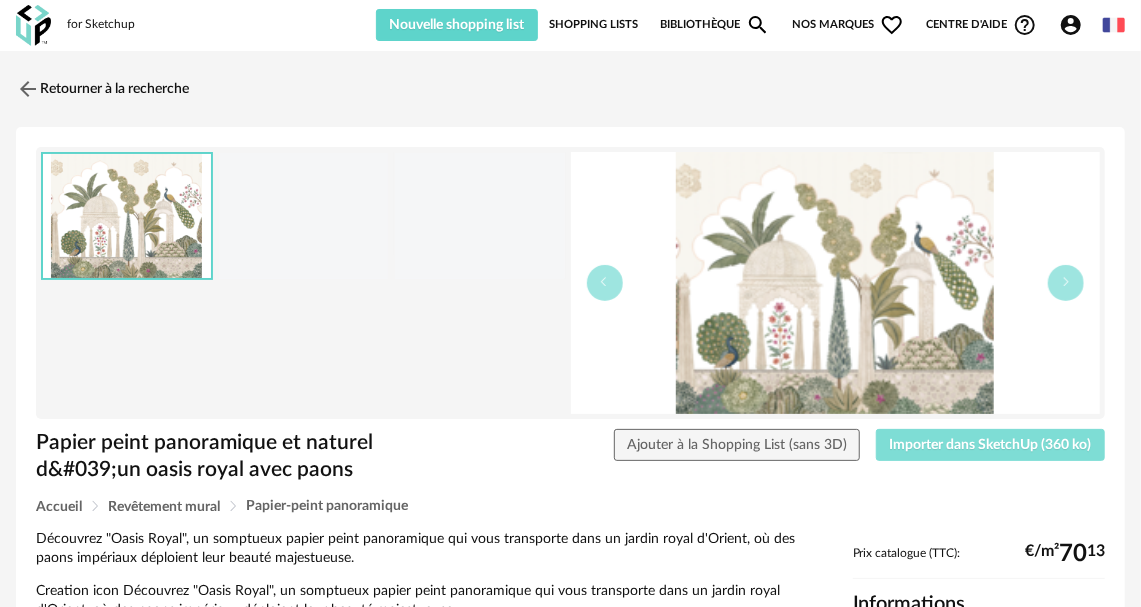 click on "Importer dans SketchUp (360 ko)" at bounding box center [991, 445] 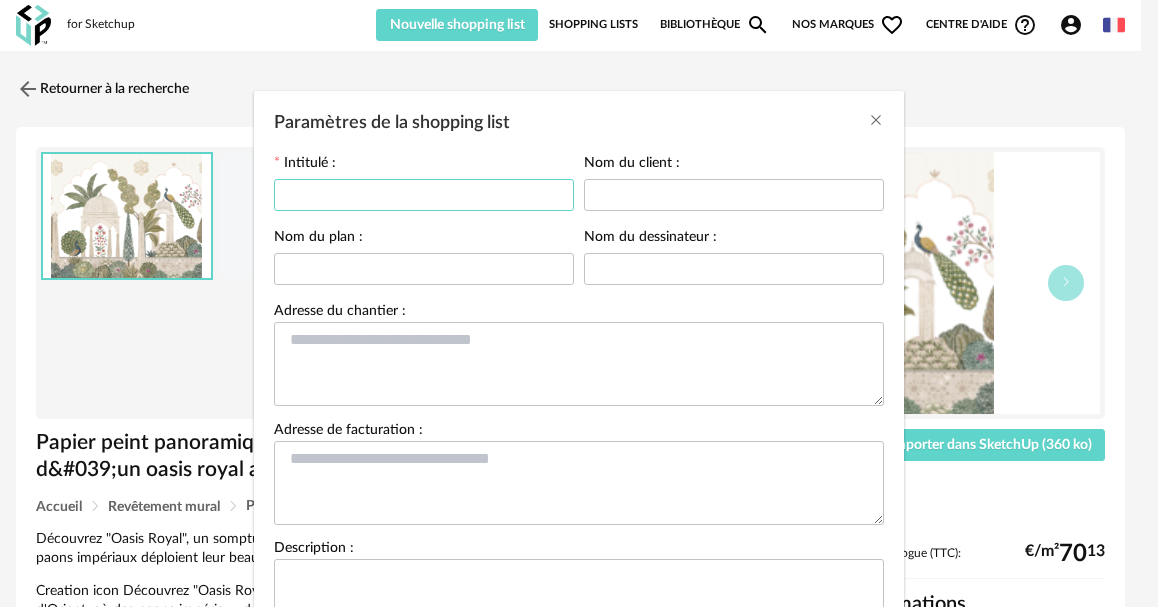 click at bounding box center (424, 195) 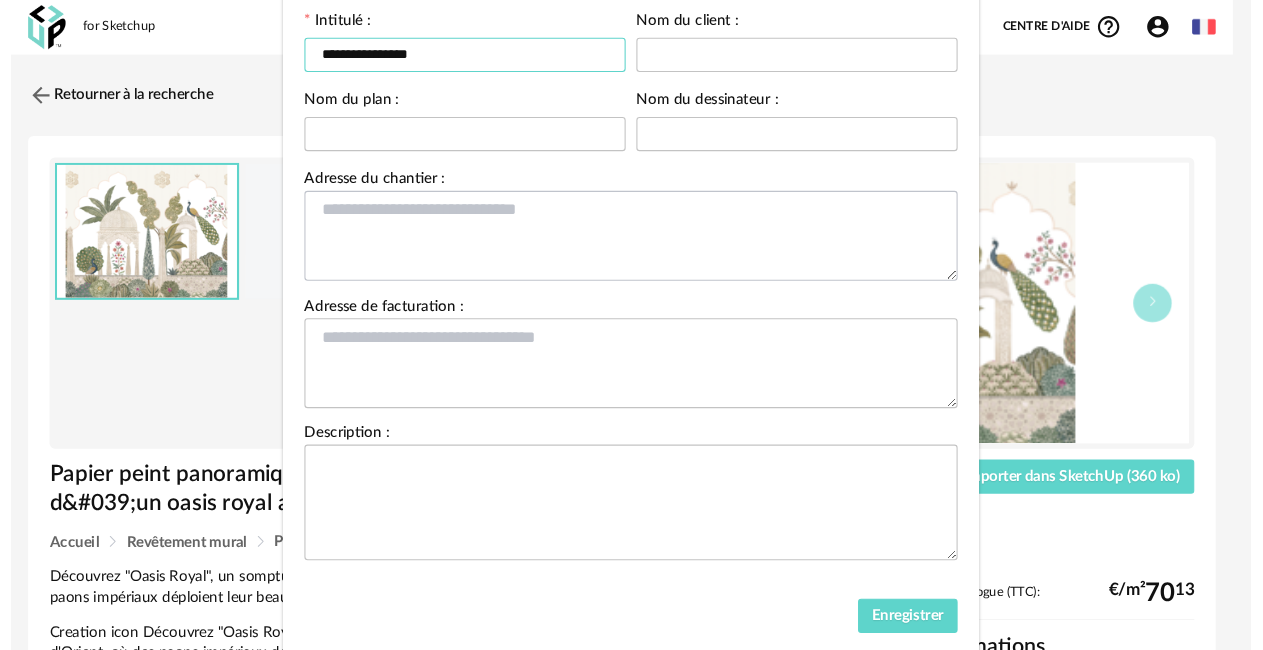 scroll, scrollTop: 198, scrollLeft: 0, axis: vertical 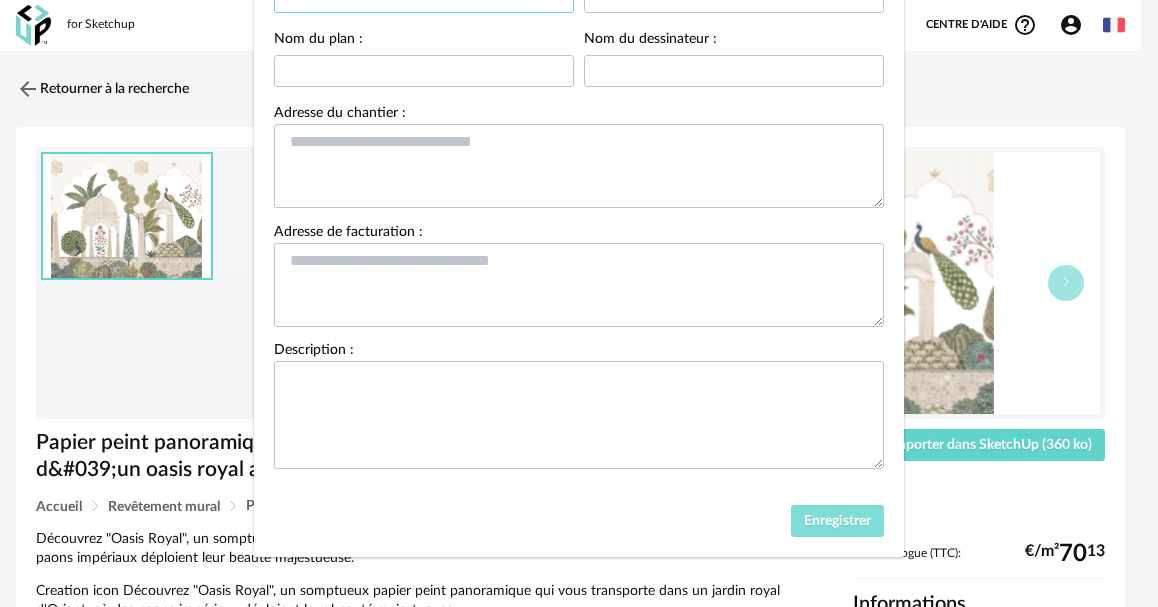 type on "**********" 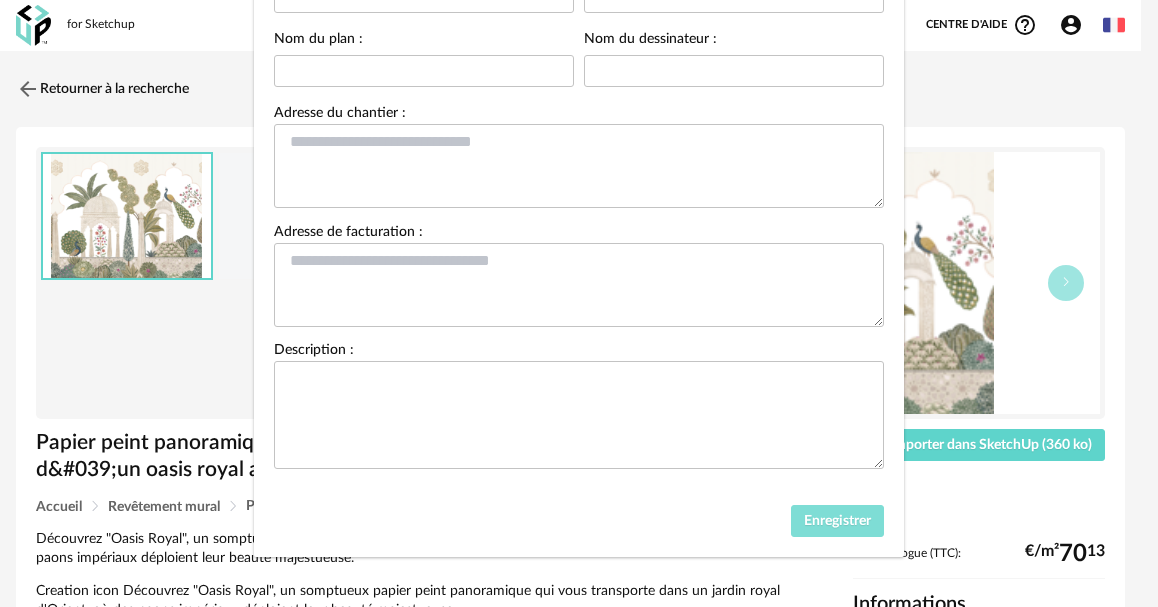 click on "Enregistrer" at bounding box center [837, 521] 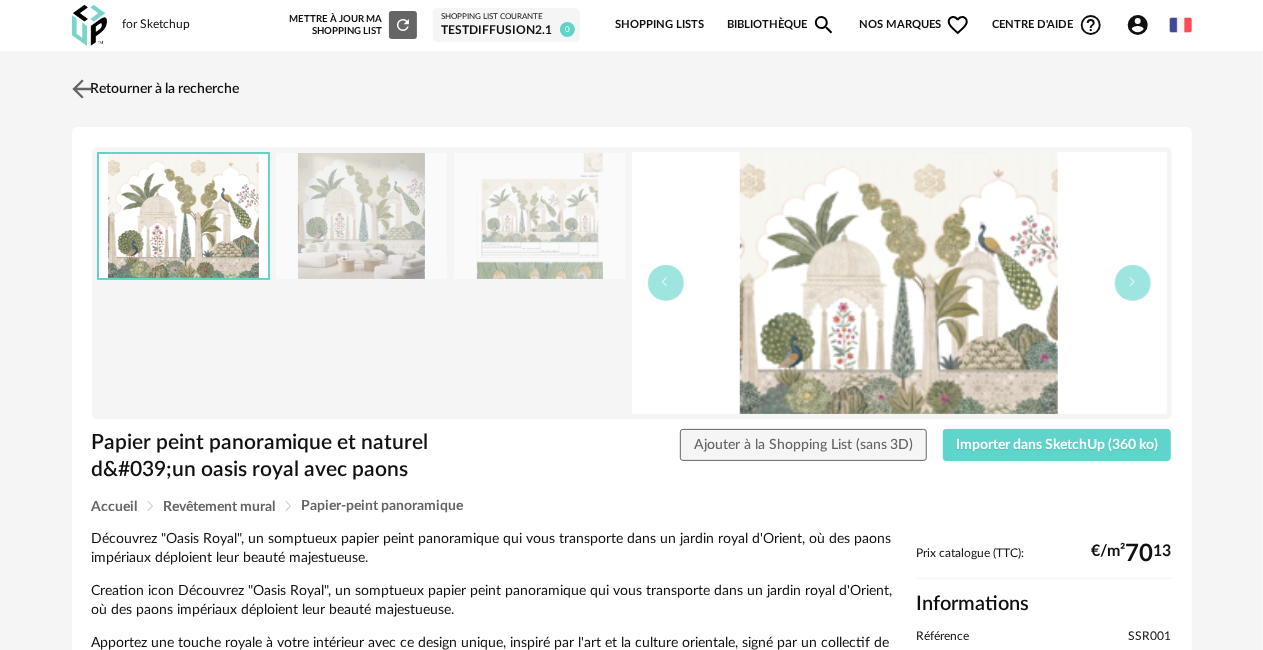 click at bounding box center (81, 88) 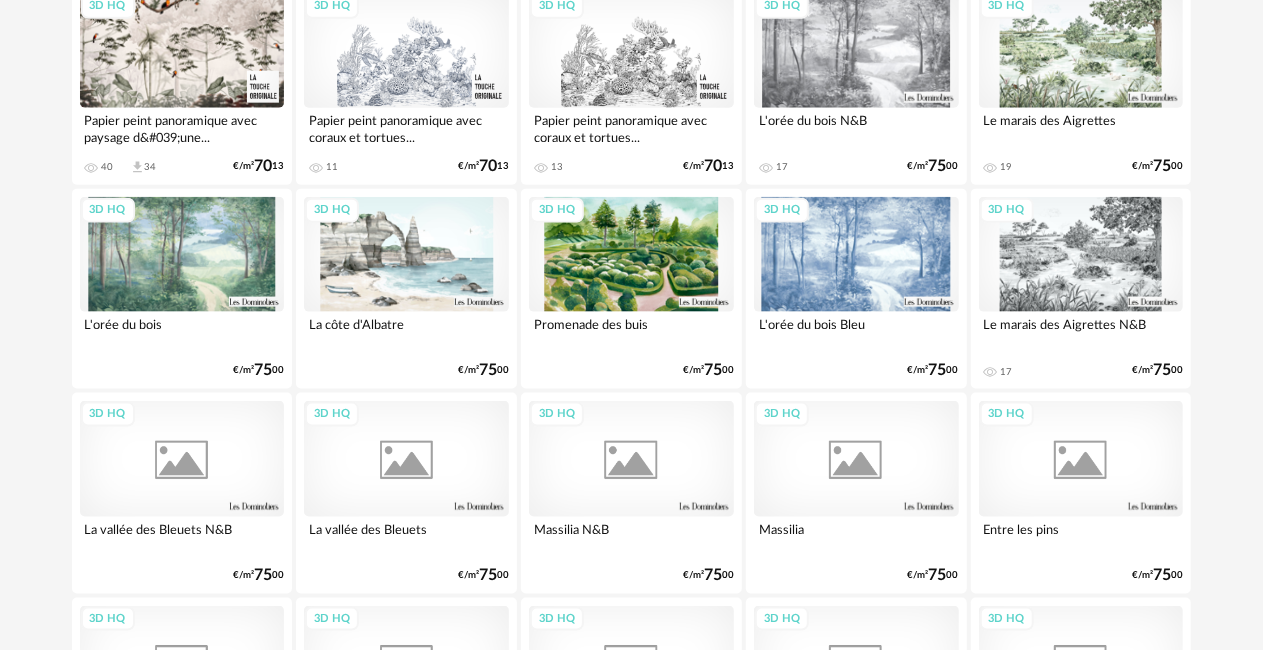 scroll, scrollTop: 1236, scrollLeft: 0, axis: vertical 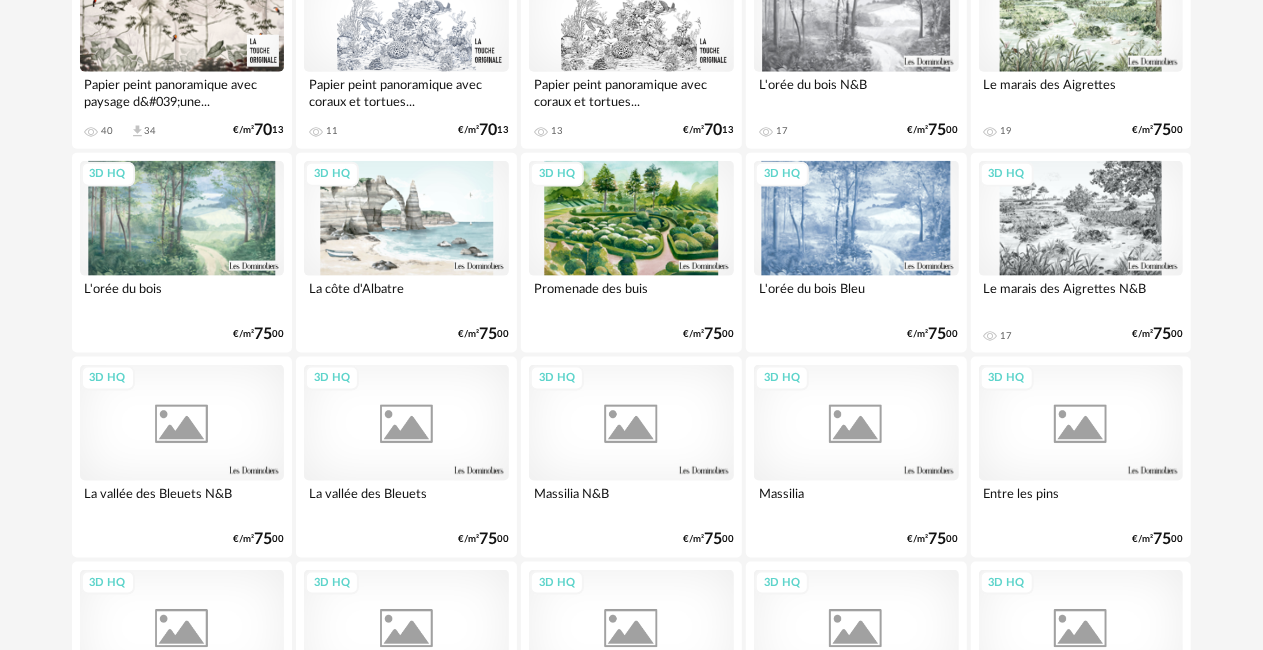 click on "3D HQ" at bounding box center [406, 218] 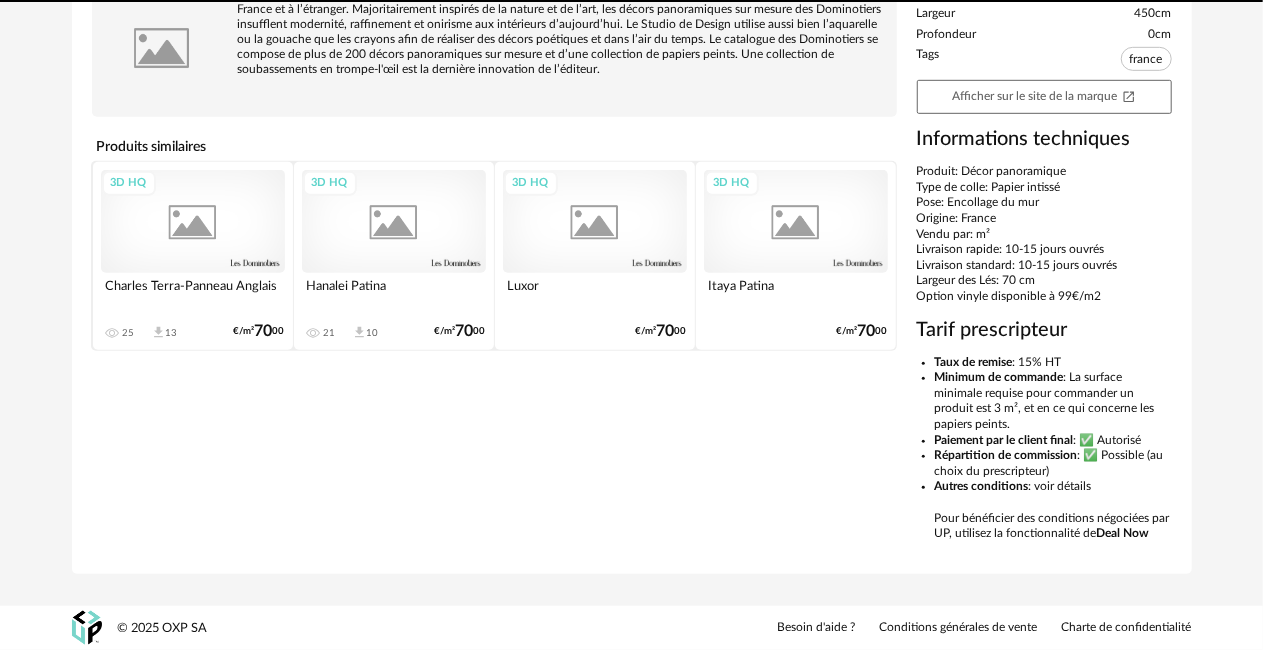 scroll, scrollTop: 0, scrollLeft: 0, axis: both 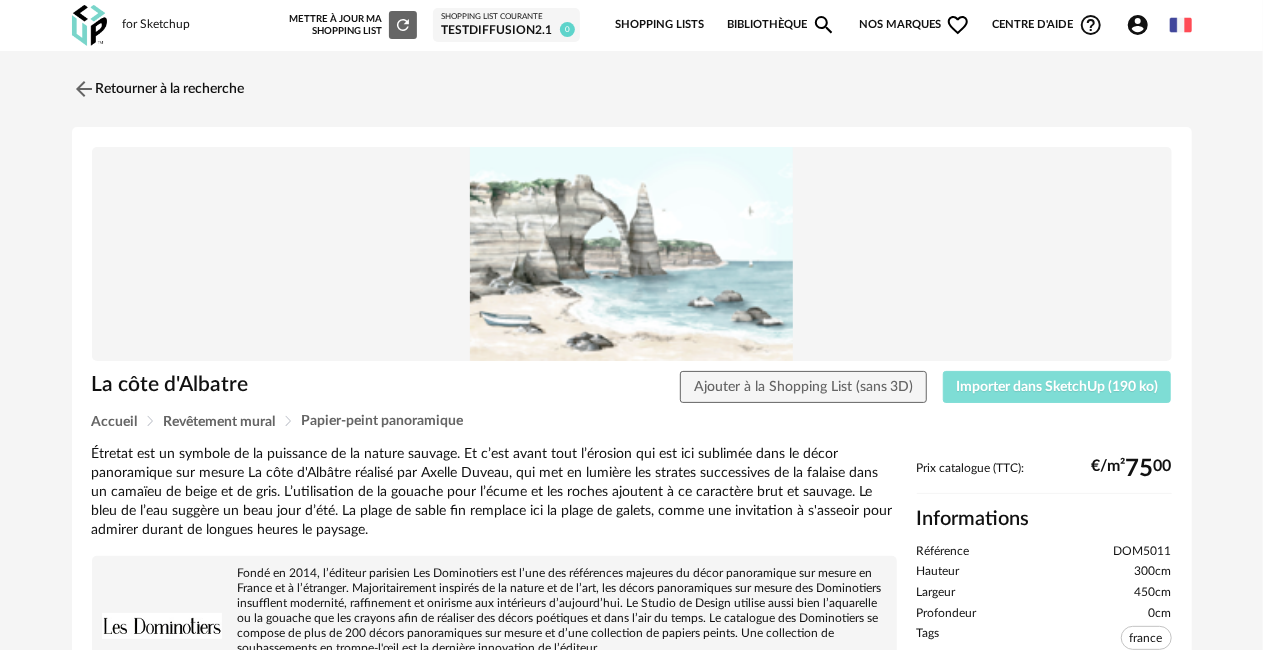 click on "Importer dans SketchUp (190 ko)" at bounding box center (1057, 387) 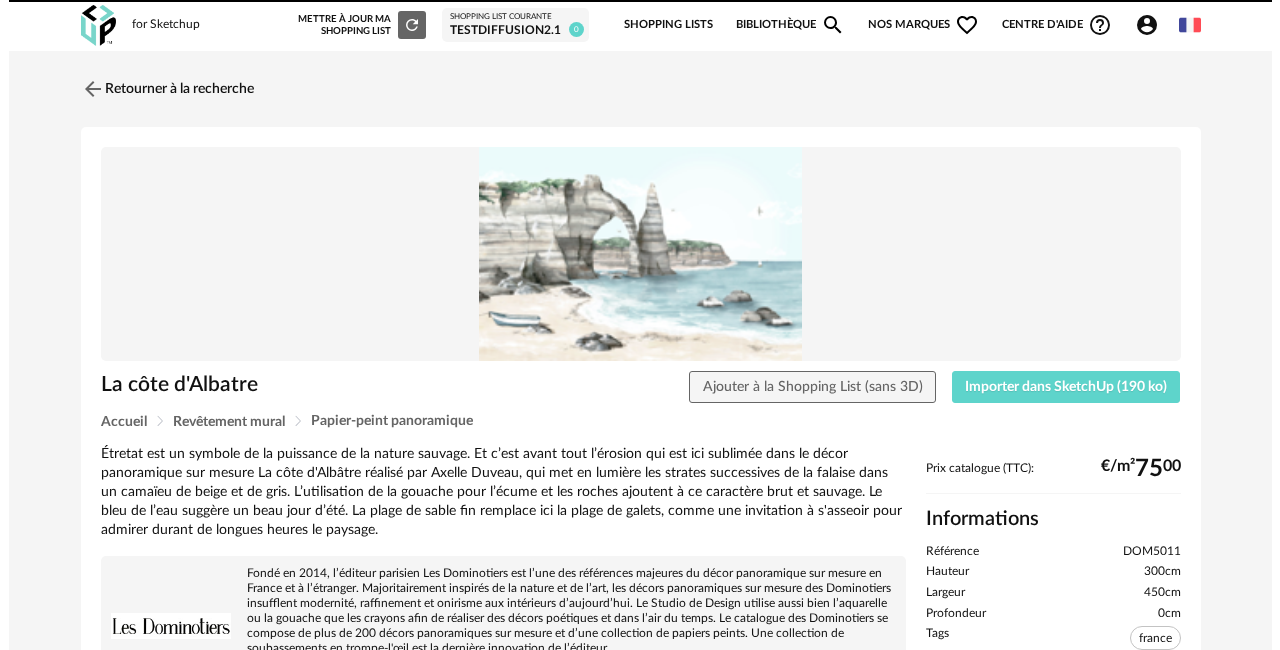 scroll, scrollTop: 0, scrollLeft: 0, axis: both 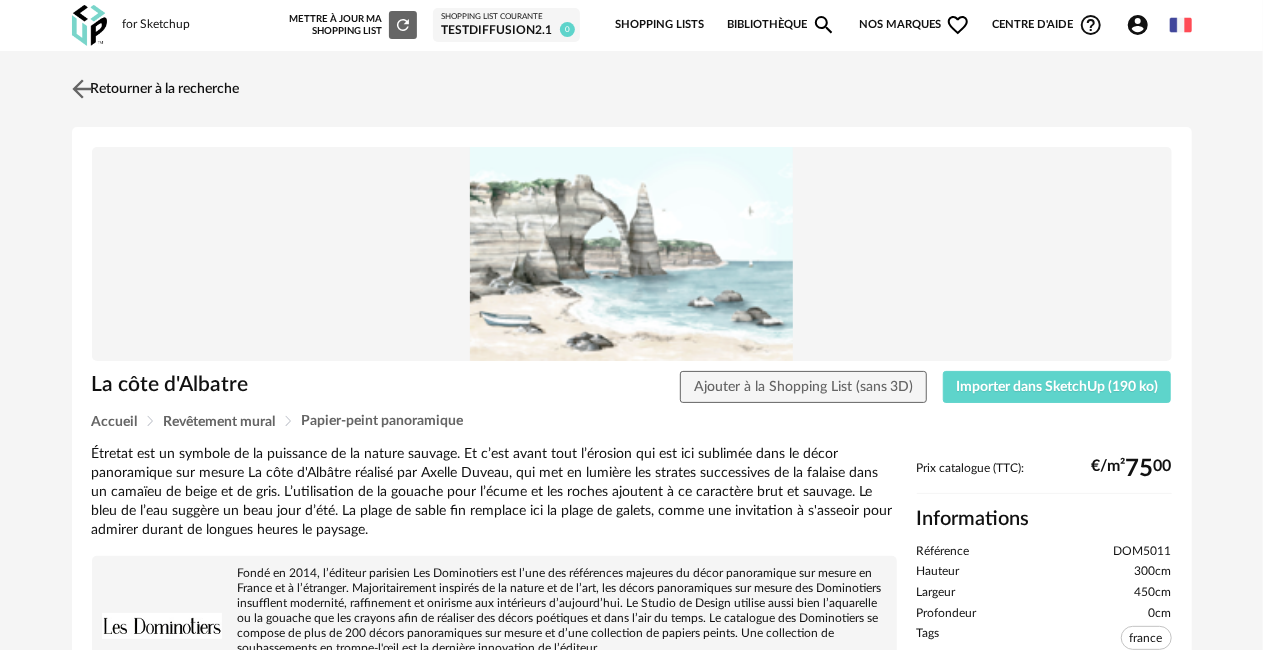 click on "Retourner à la recherche" at bounding box center (153, 89) 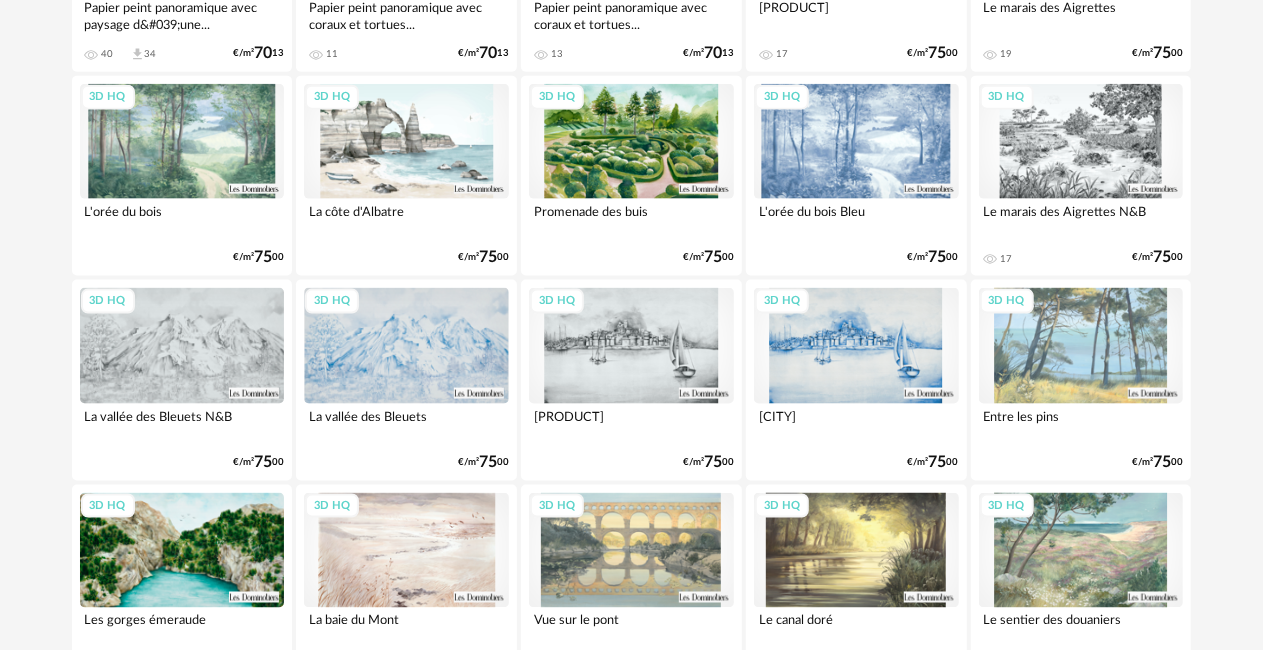 scroll, scrollTop: 0, scrollLeft: 0, axis: both 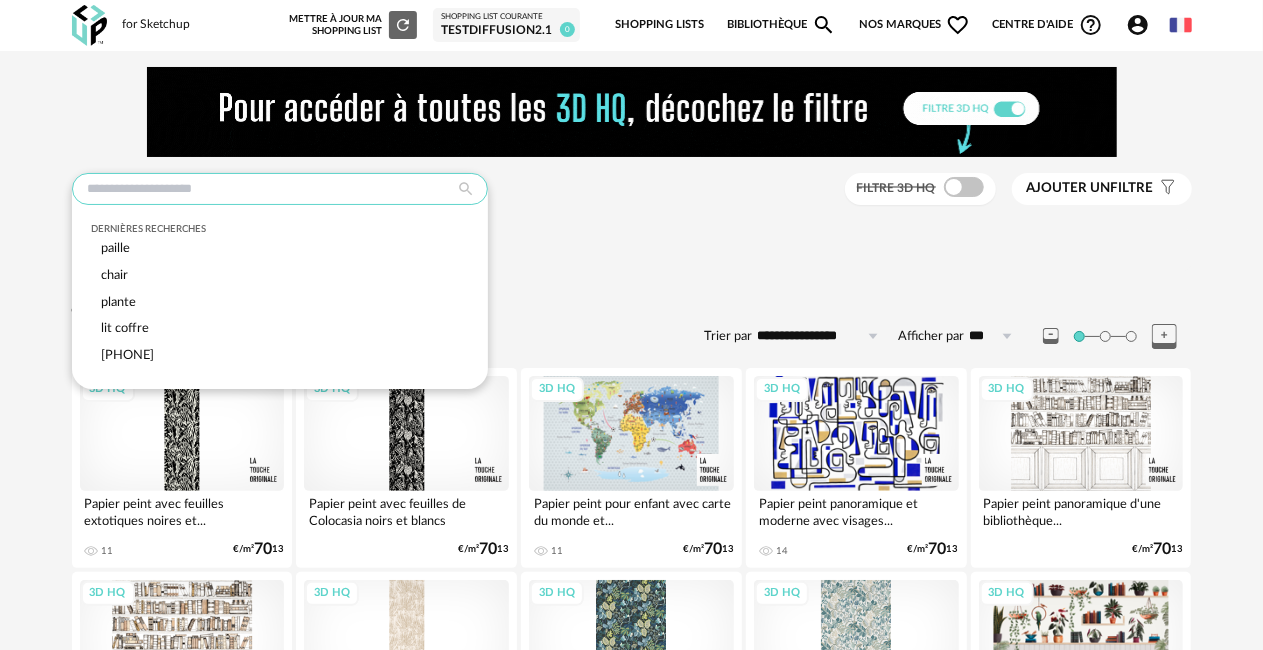 click at bounding box center (280, 189) 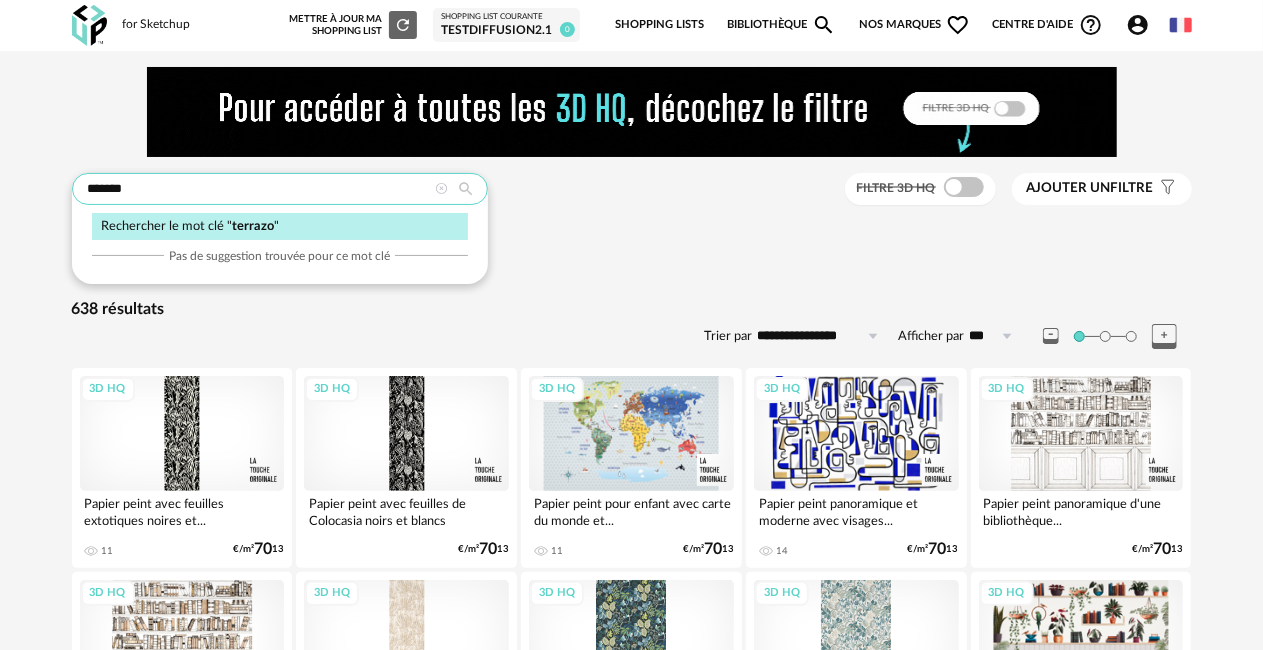 type on "*******" 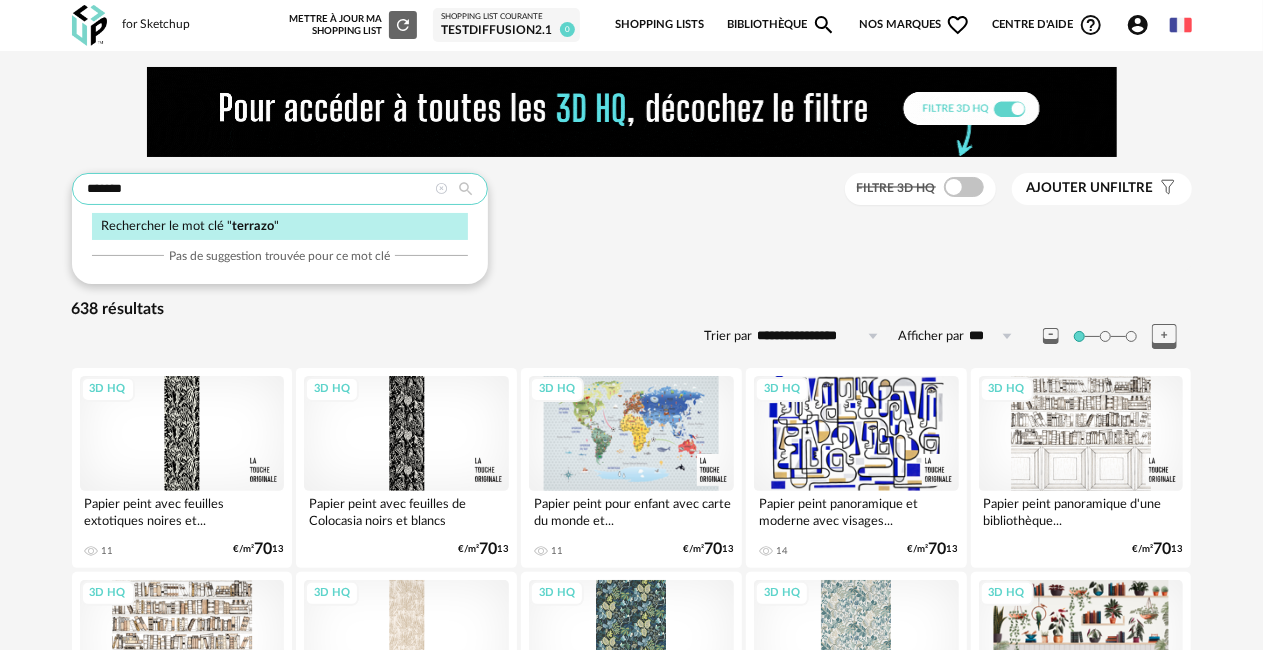 type on "**********" 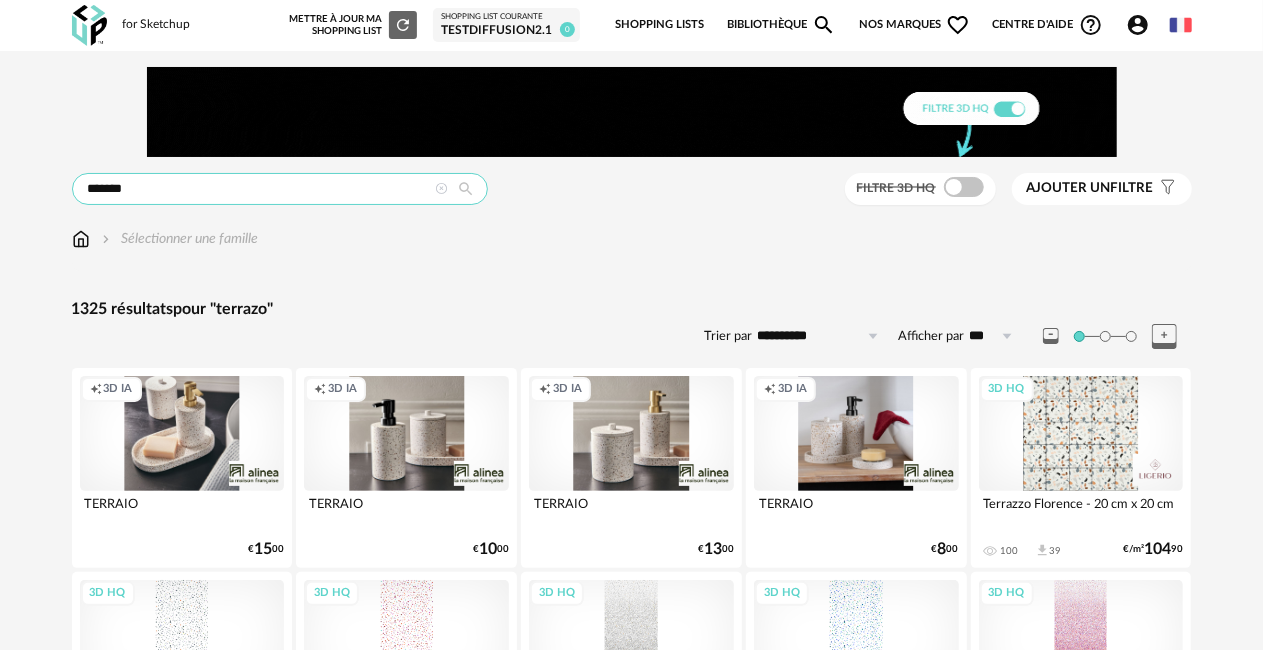 scroll, scrollTop: 333, scrollLeft: 0, axis: vertical 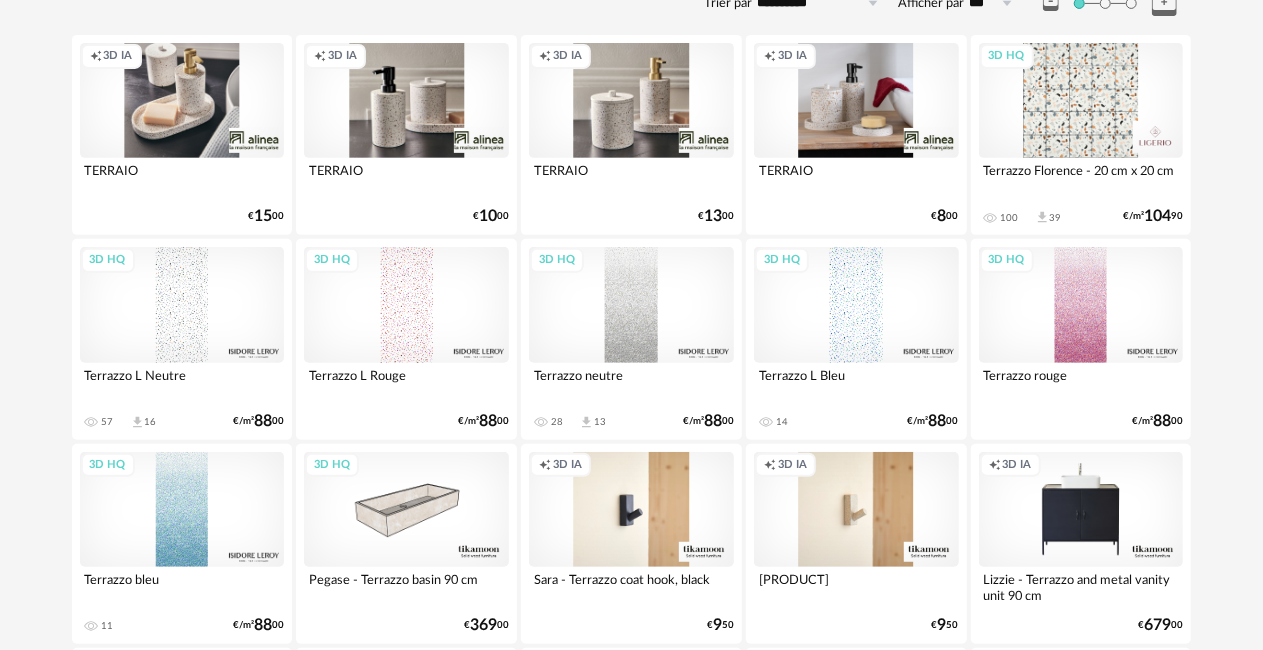 click on "3D HQ" at bounding box center [406, 304] 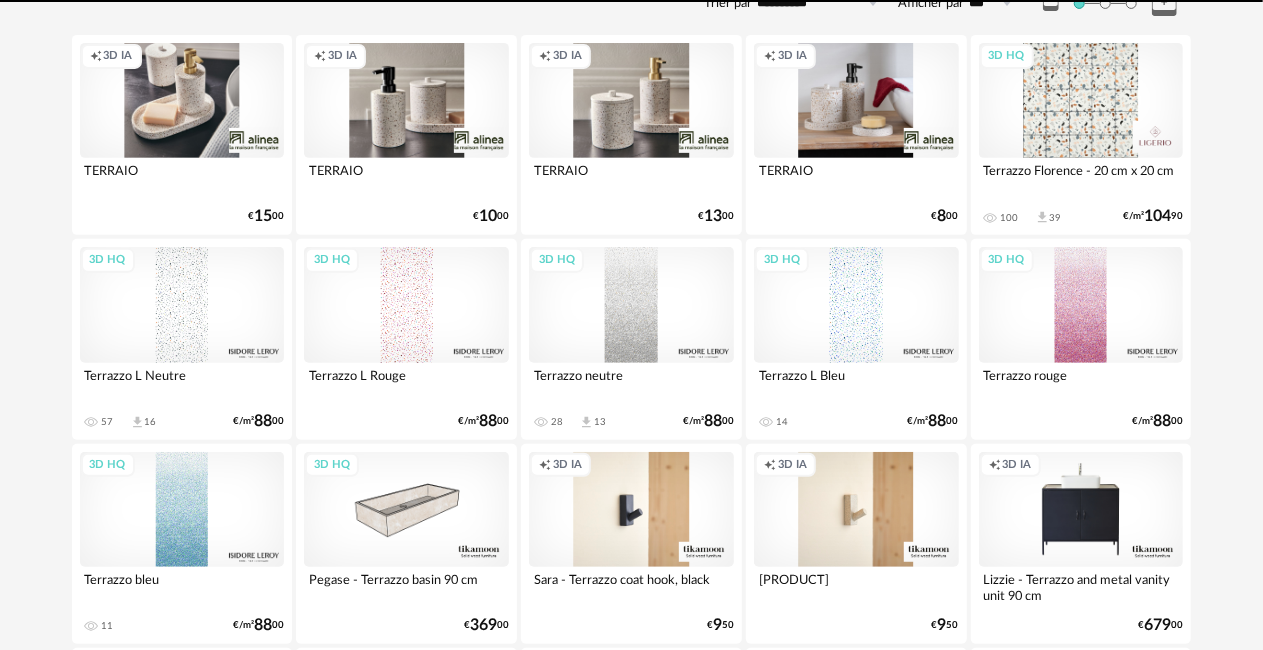 scroll, scrollTop: 0, scrollLeft: 0, axis: both 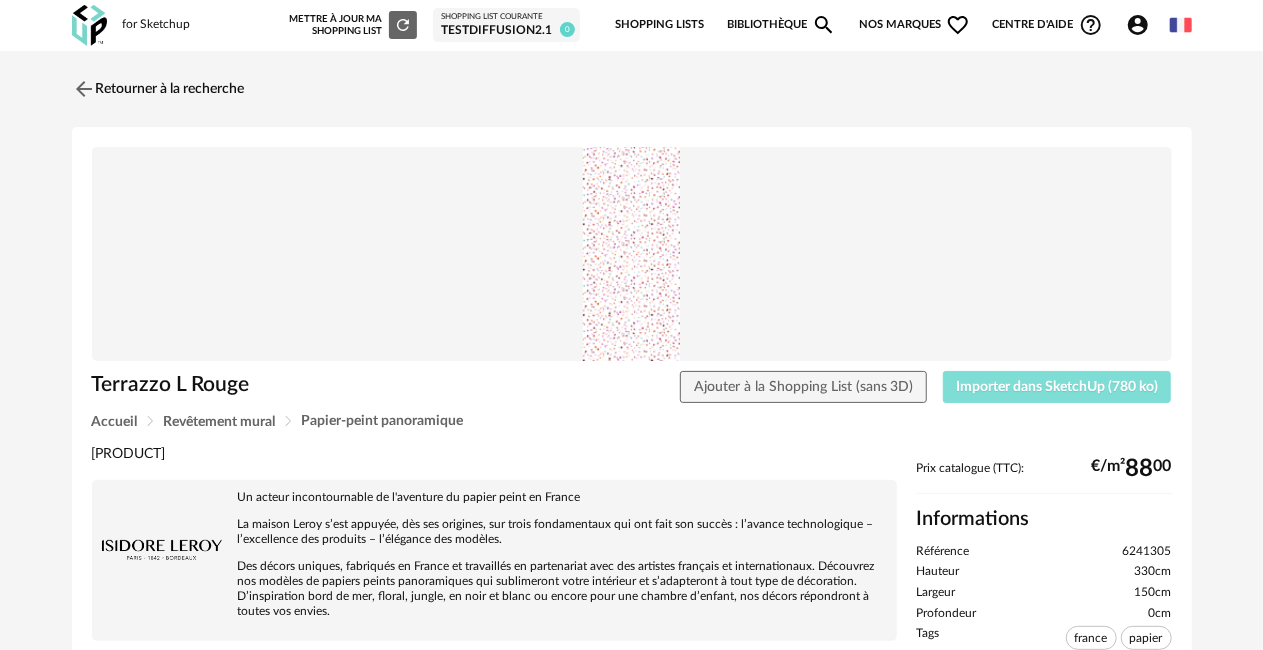 click on "Importer dans SketchUp (780 ko)" at bounding box center (1057, 387) 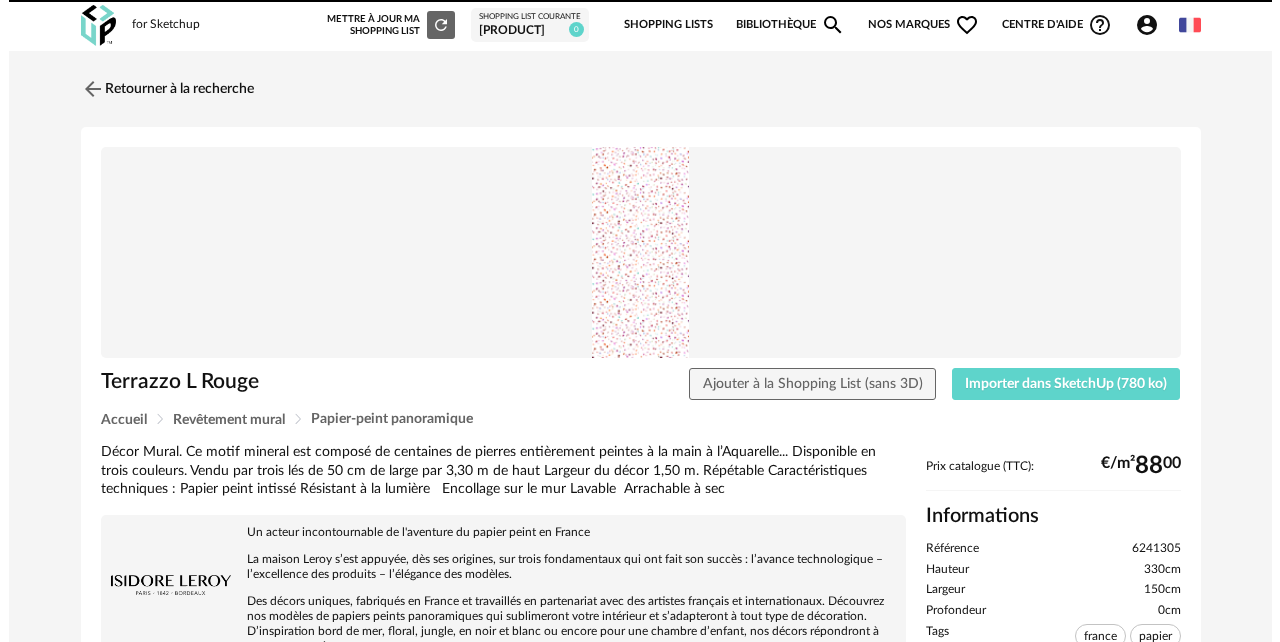 scroll, scrollTop: 0, scrollLeft: 0, axis: both 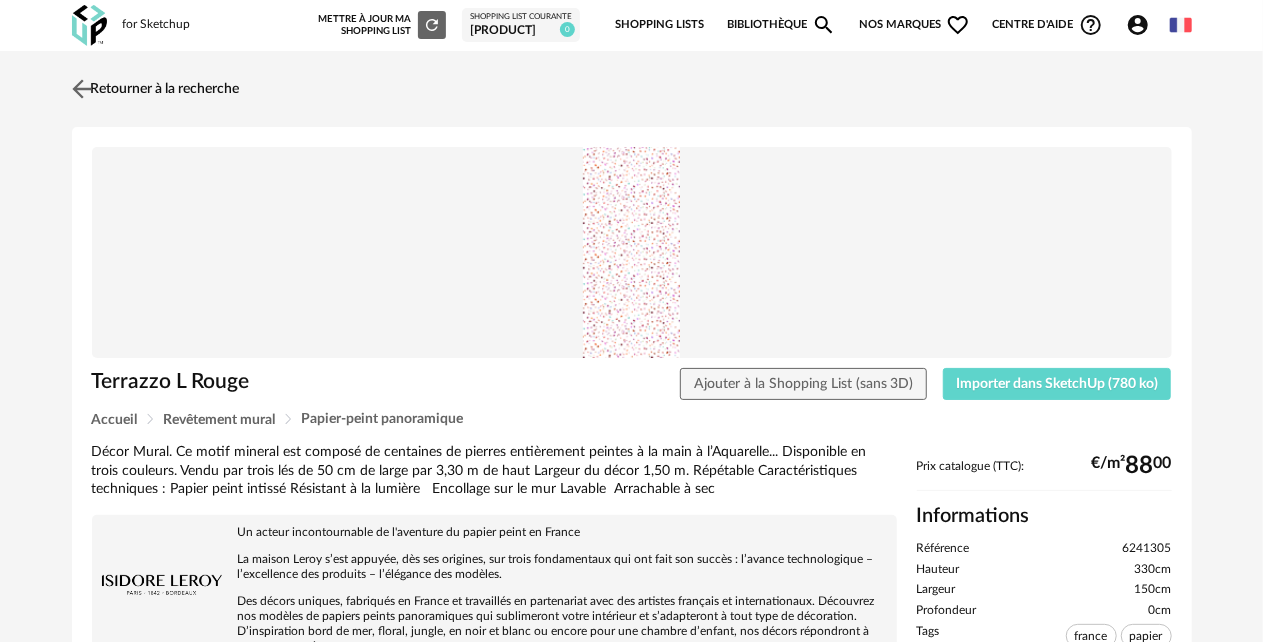 click on "Retourner à la recherche" at bounding box center [153, 89] 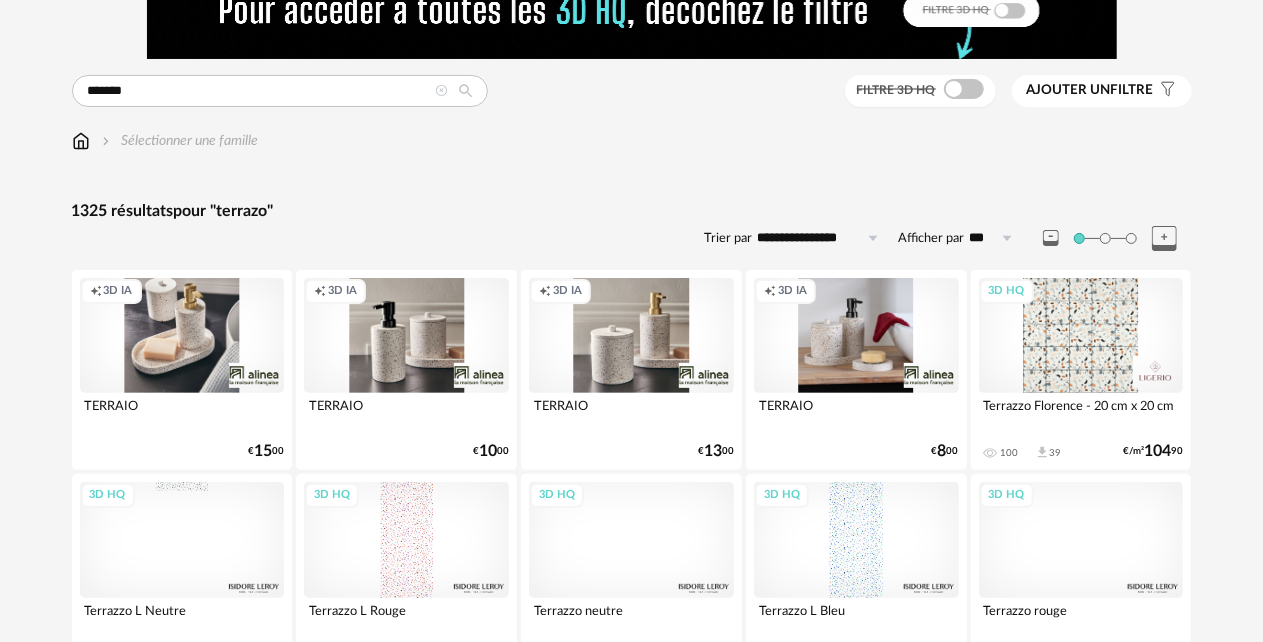 scroll, scrollTop: 0, scrollLeft: 0, axis: both 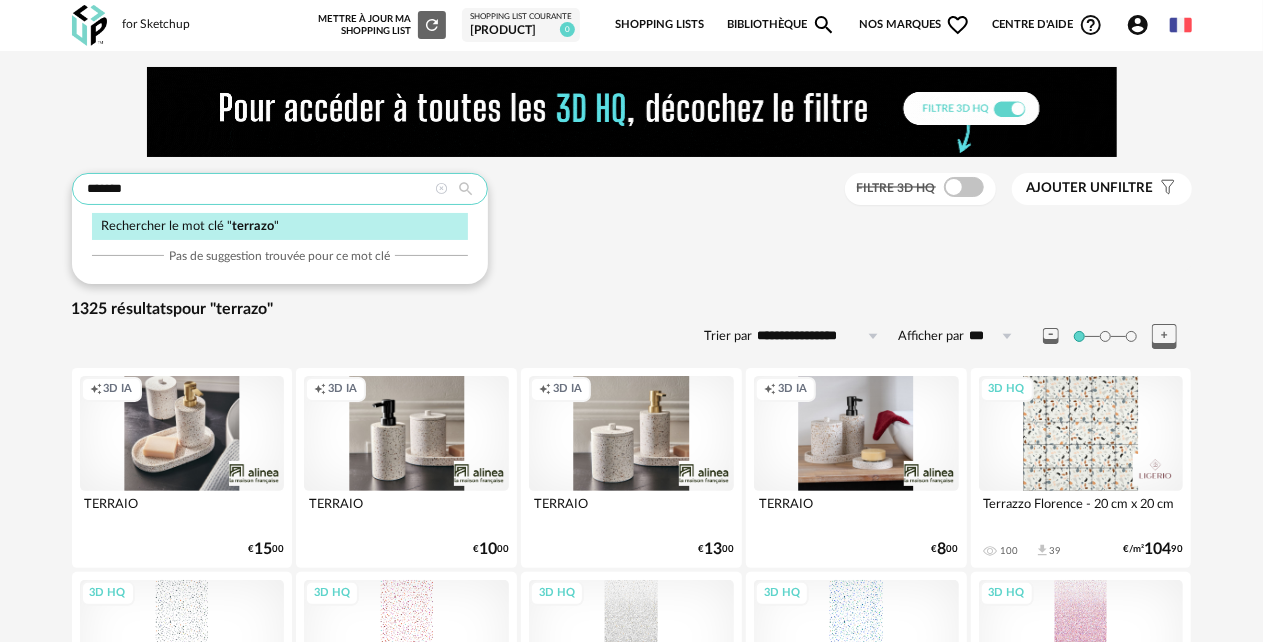 drag, startPoint x: 266, startPoint y: 187, endPoint x: 82, endPoint y: 175, distance: 184.39088 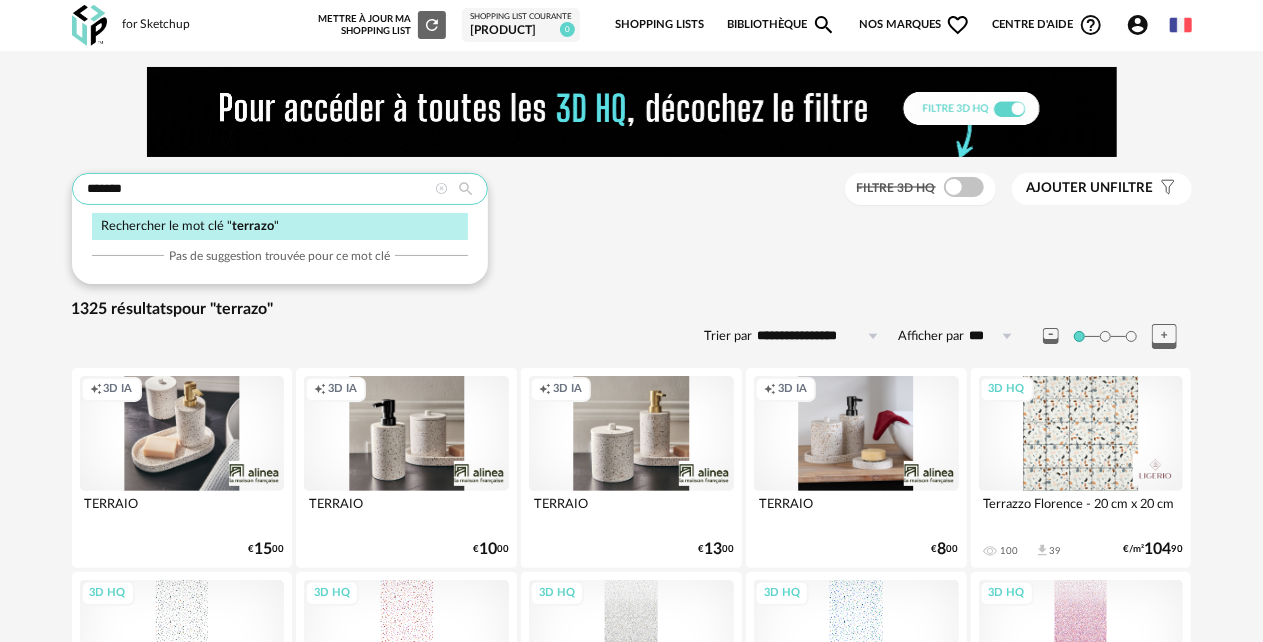 click on "*******" at bounding box center [280, 189] 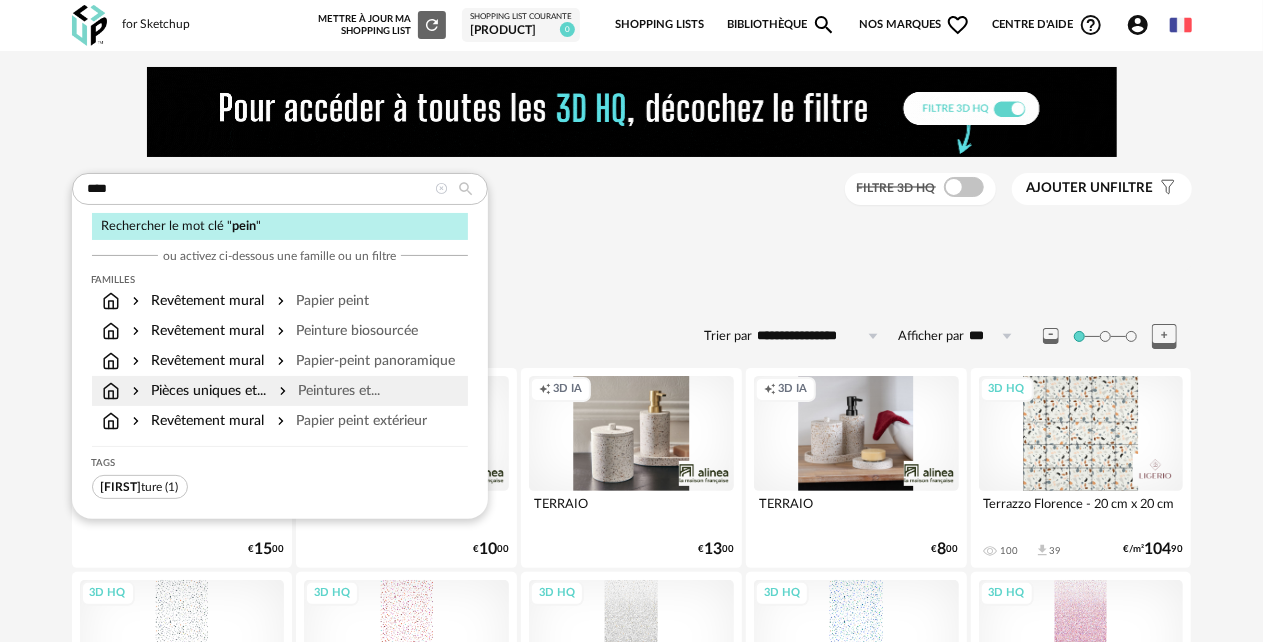 click on "Pièces uniques et..." at bounding box center [197, 391] 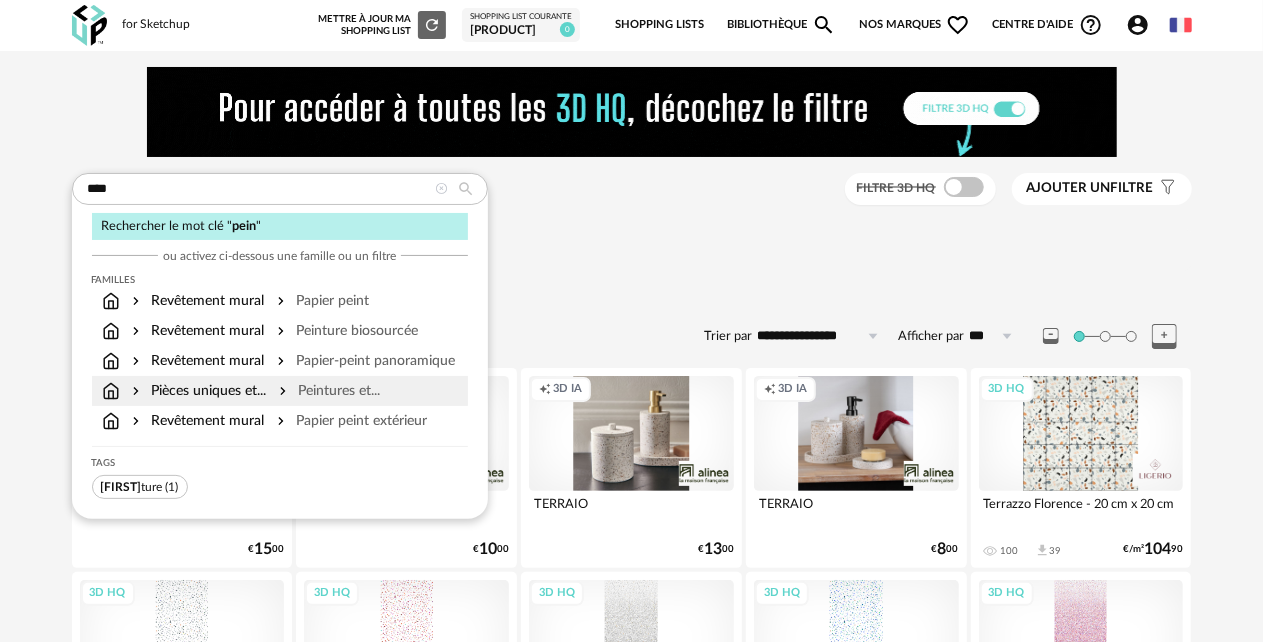 type on "*******" 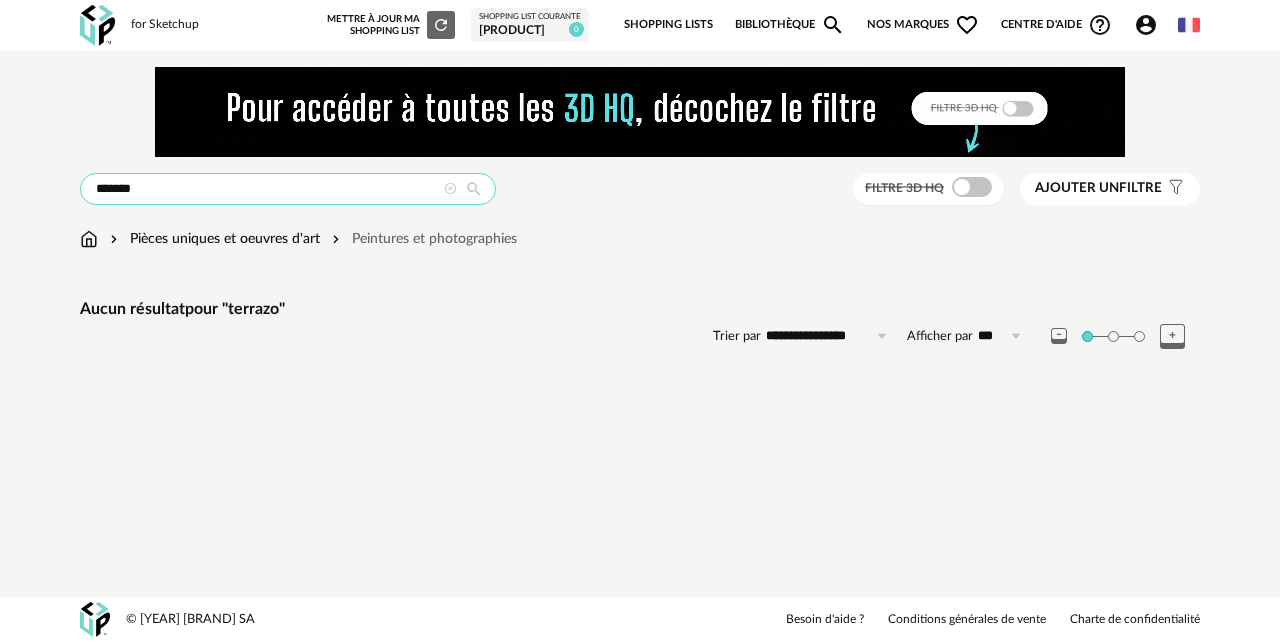 click on "*******" at bounding box center (288, 189) 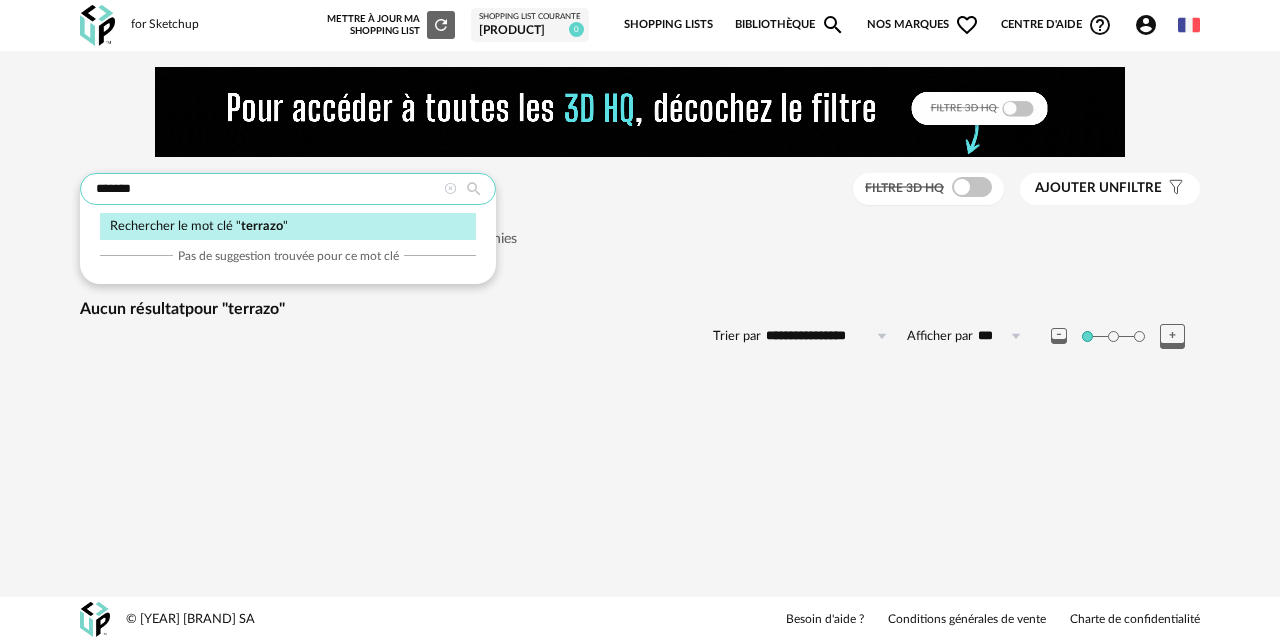 click on "*******" at bounding box center [288, 189] 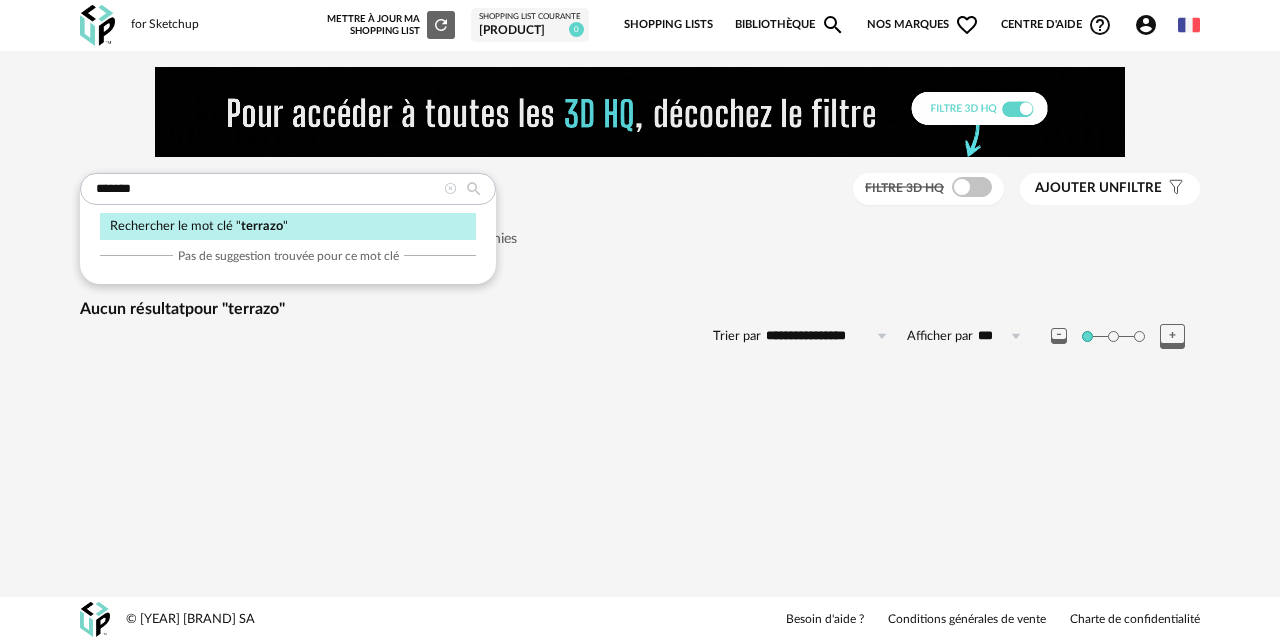 click at bounding box center [450, 189] 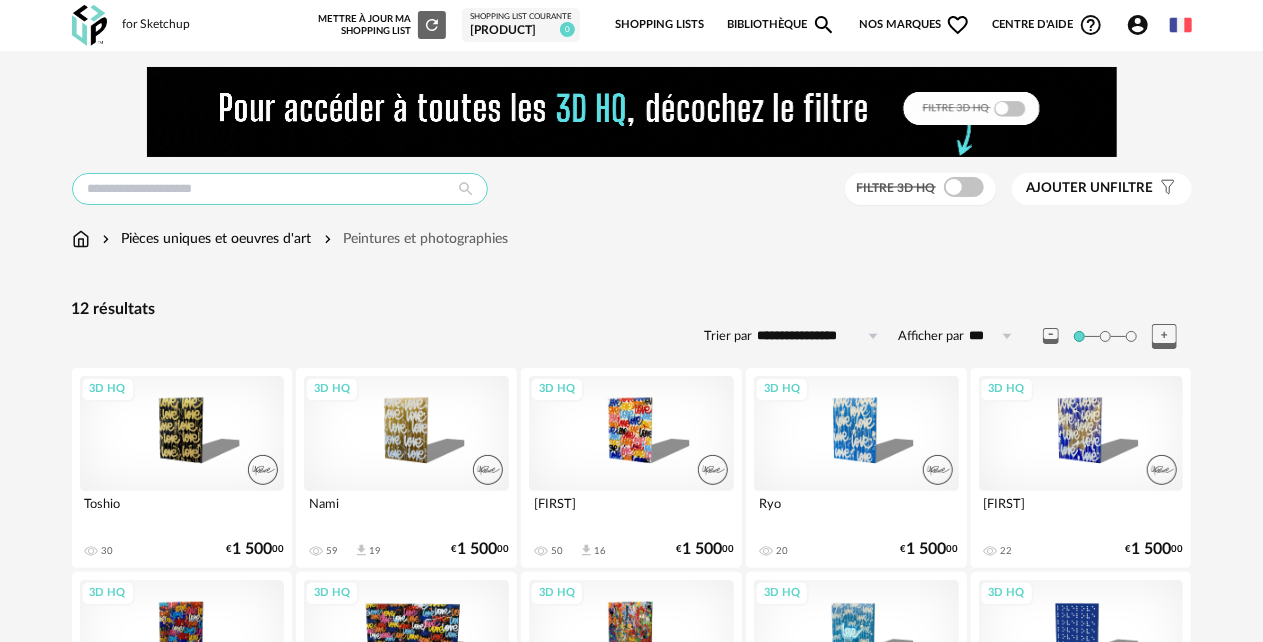 click at bounding box center (280, 189) 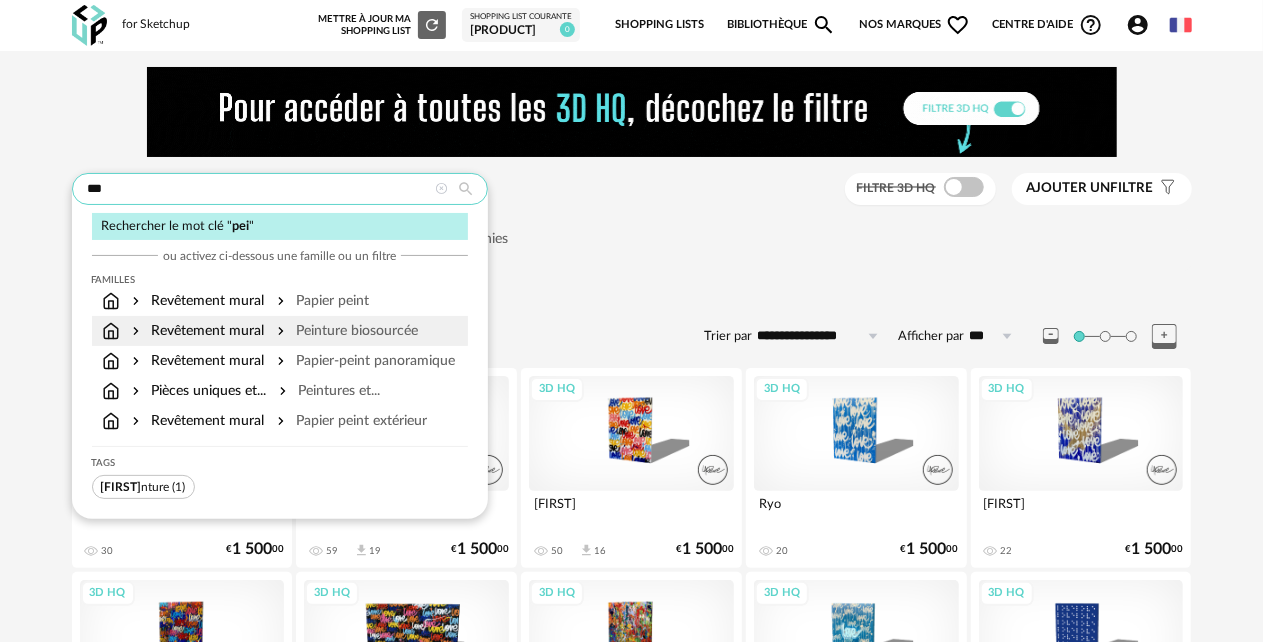 type on "***" 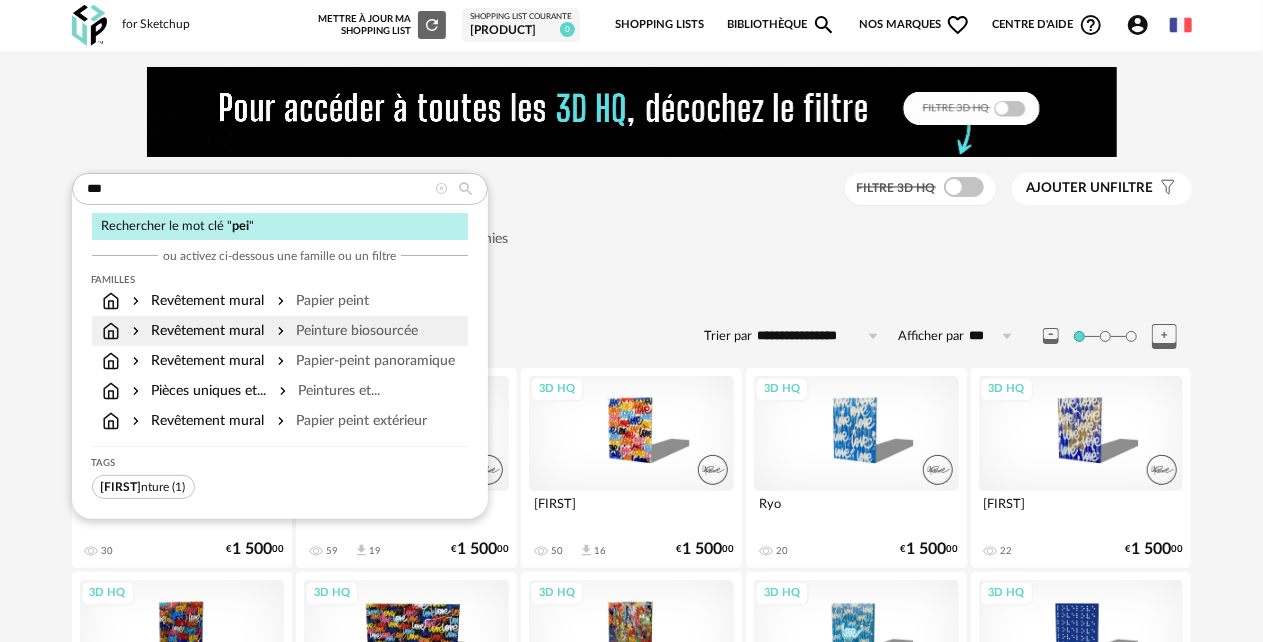 click on "Peinture biosourcée" at bounding box center [346, 331] 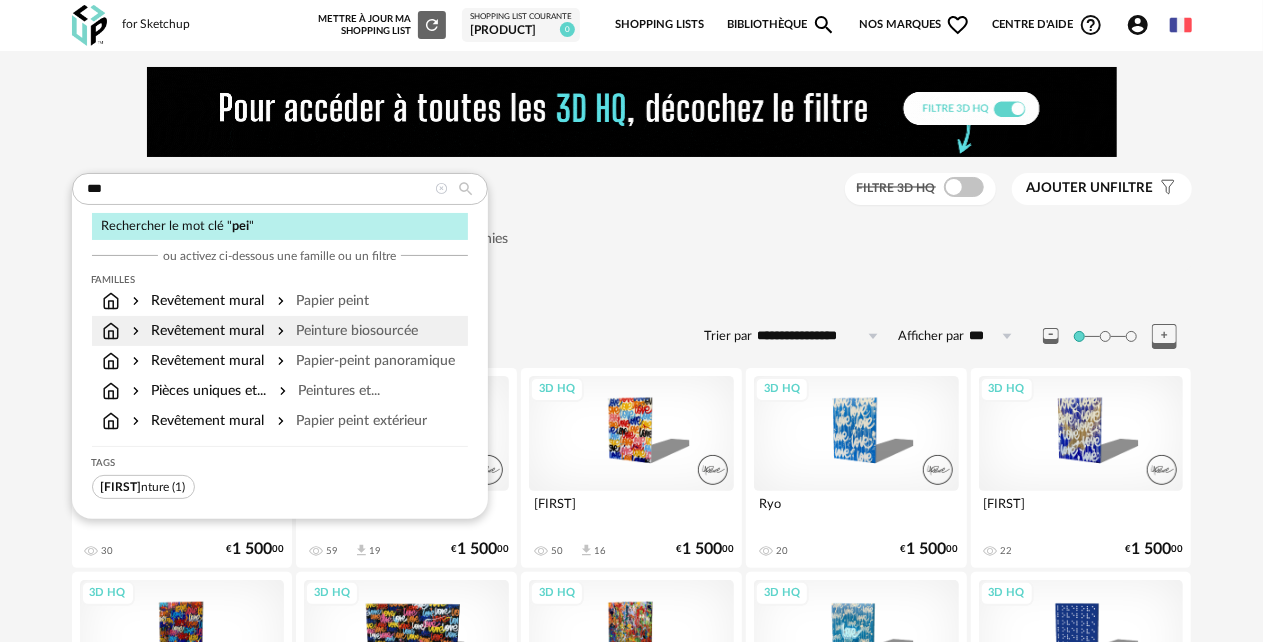 type 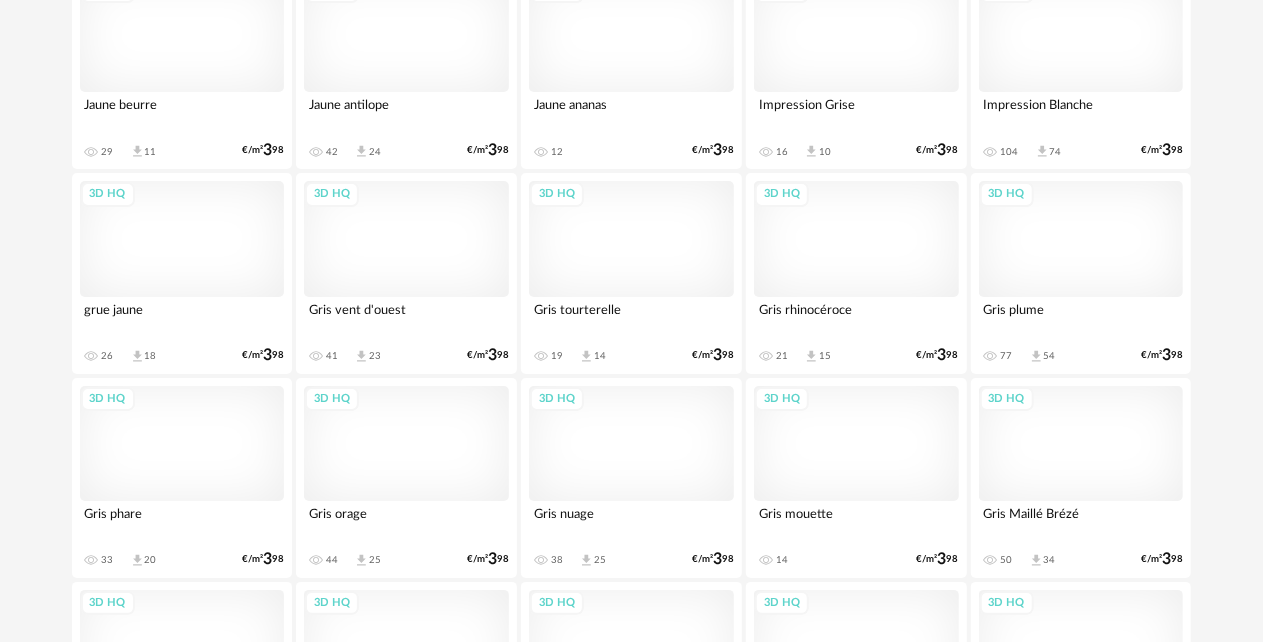 scroll, scrollTop: 3833, scrollLeft: 0, axis: vertical 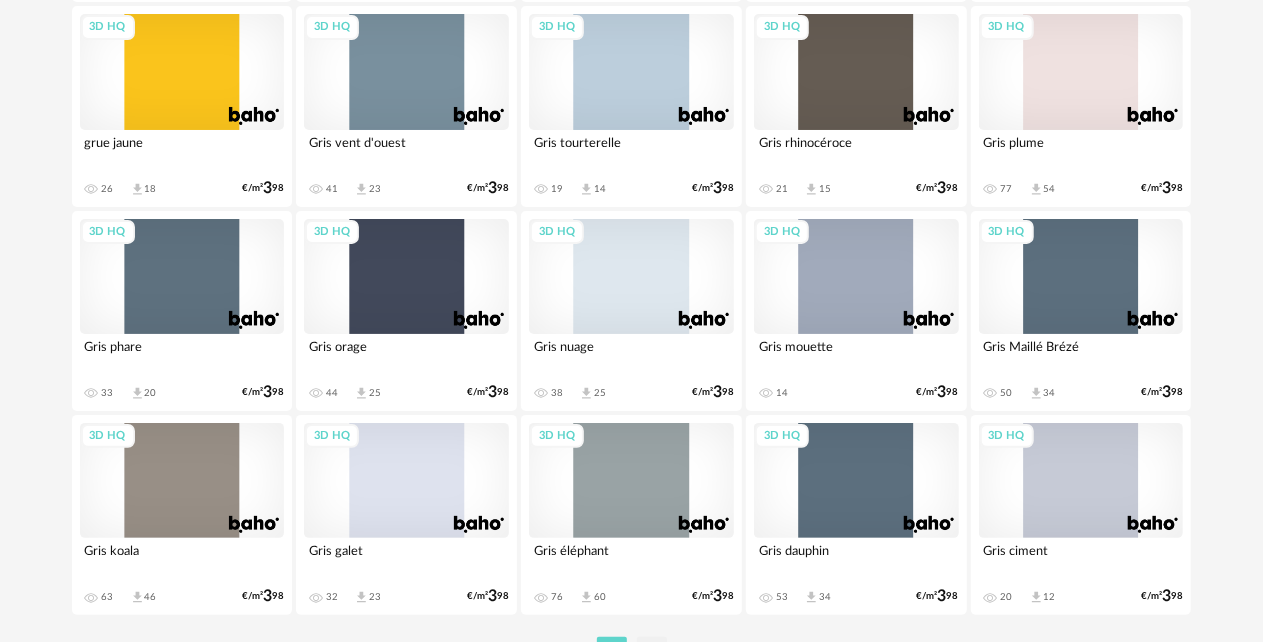 click on "3D HQ" at bounding box center (631, 276) 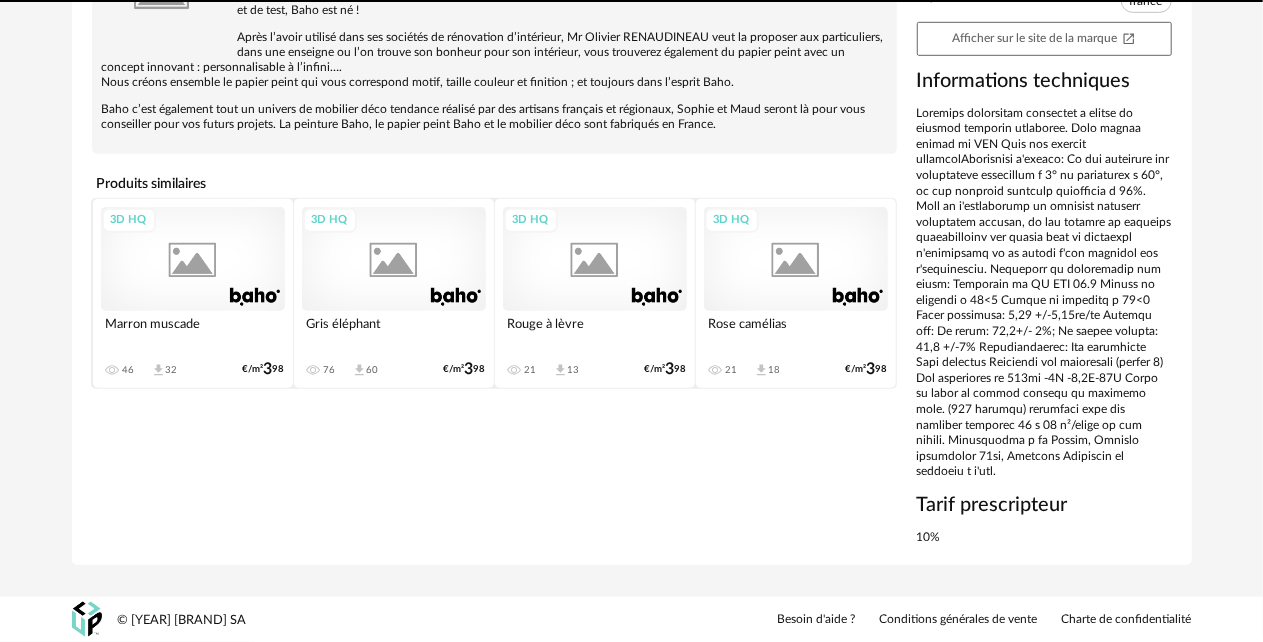 scroll, scrollTop: 0, scrollLeft: 0, axis: both 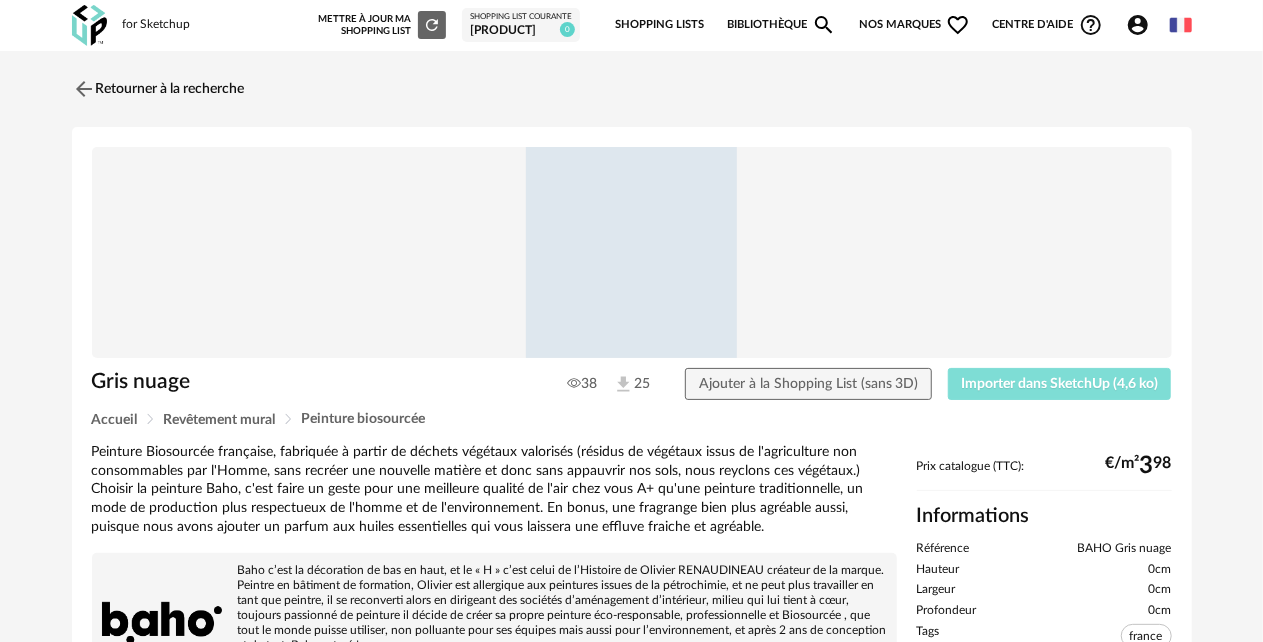 click on "Importer dans SketchUp (4,6 ko)" at bounding box center (1059, 384) 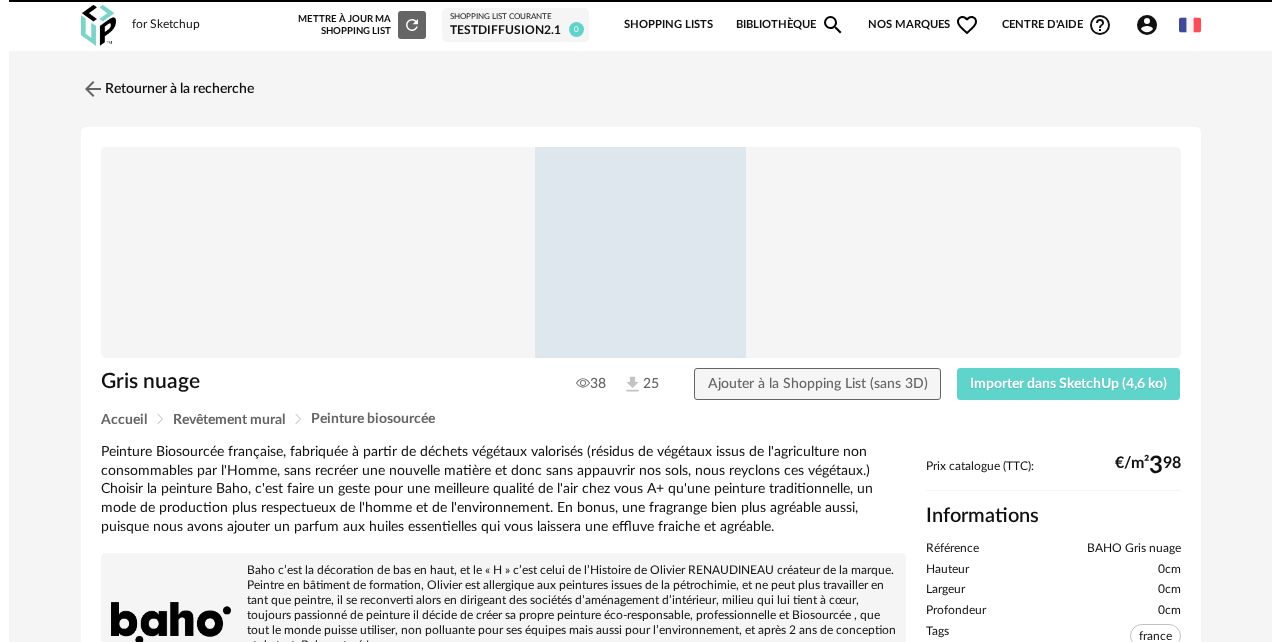 scroll, scrollTop: 0, scrollLeft: 0, axis: both 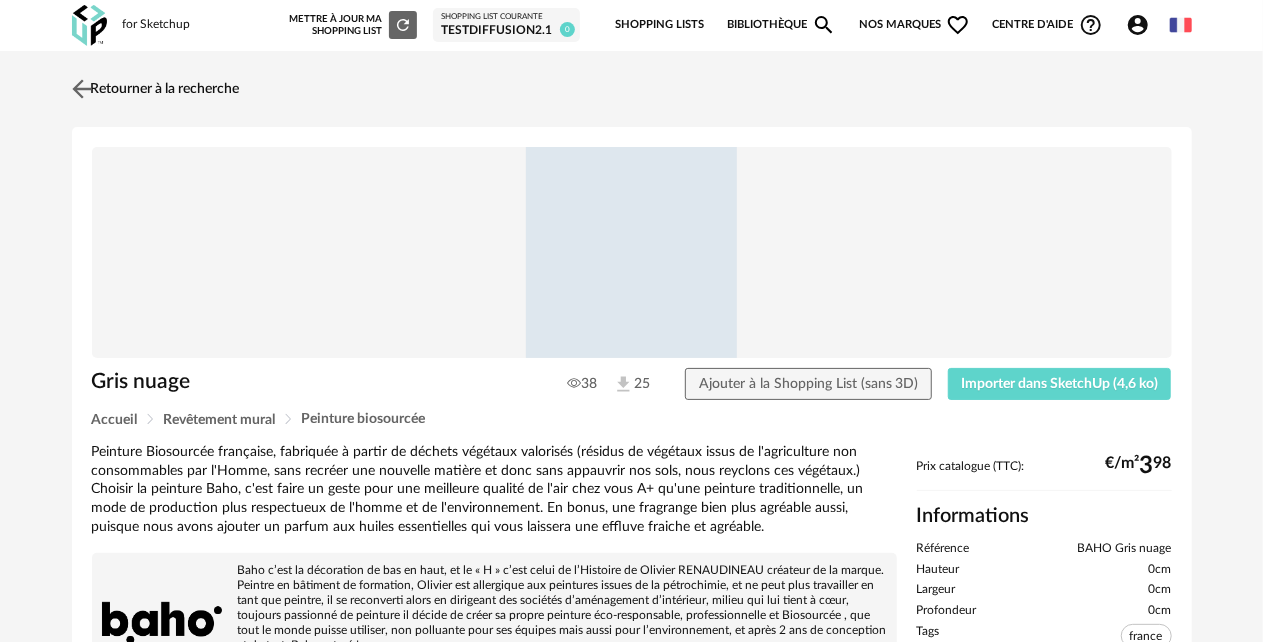 click on "Retourner à la recherche" at bounding box center [153, 89] 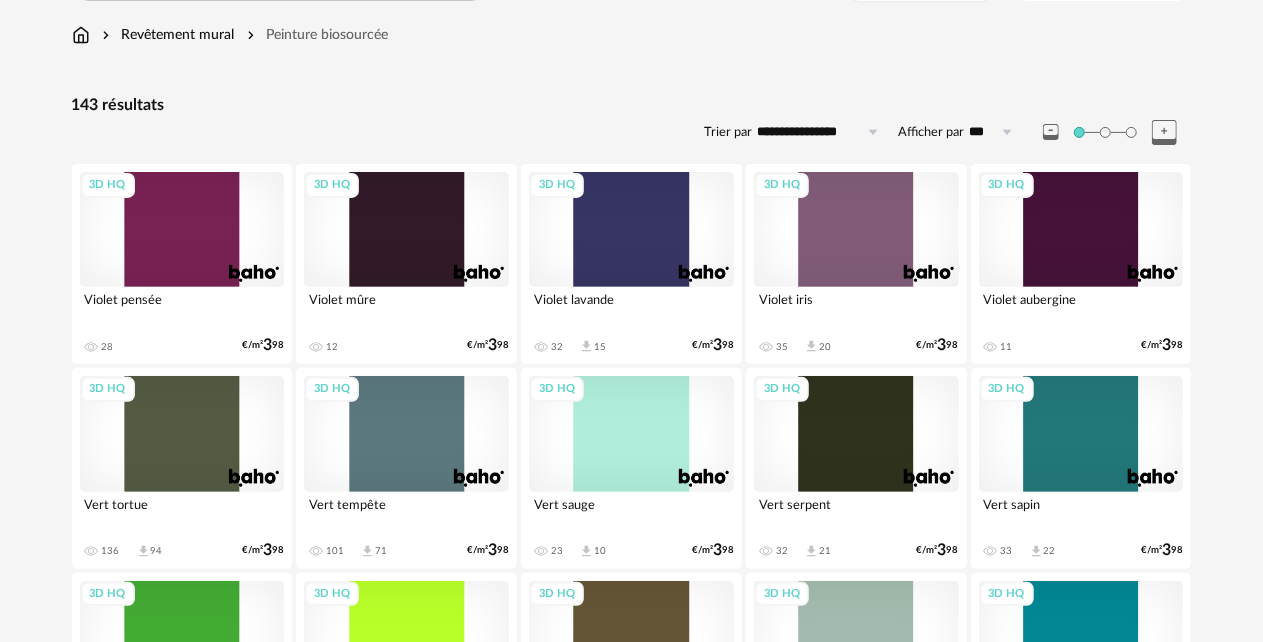 scroll, scrollTop: 0, scrollLeft: 0, axis: both 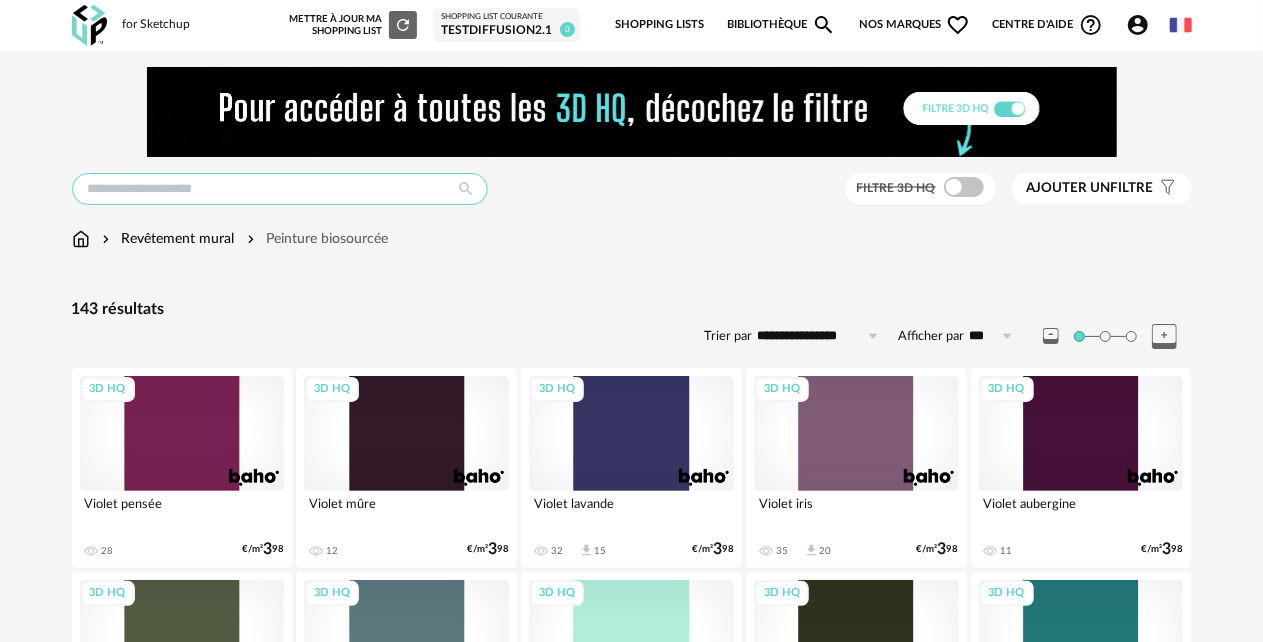 click at bounding box center [280, 189] 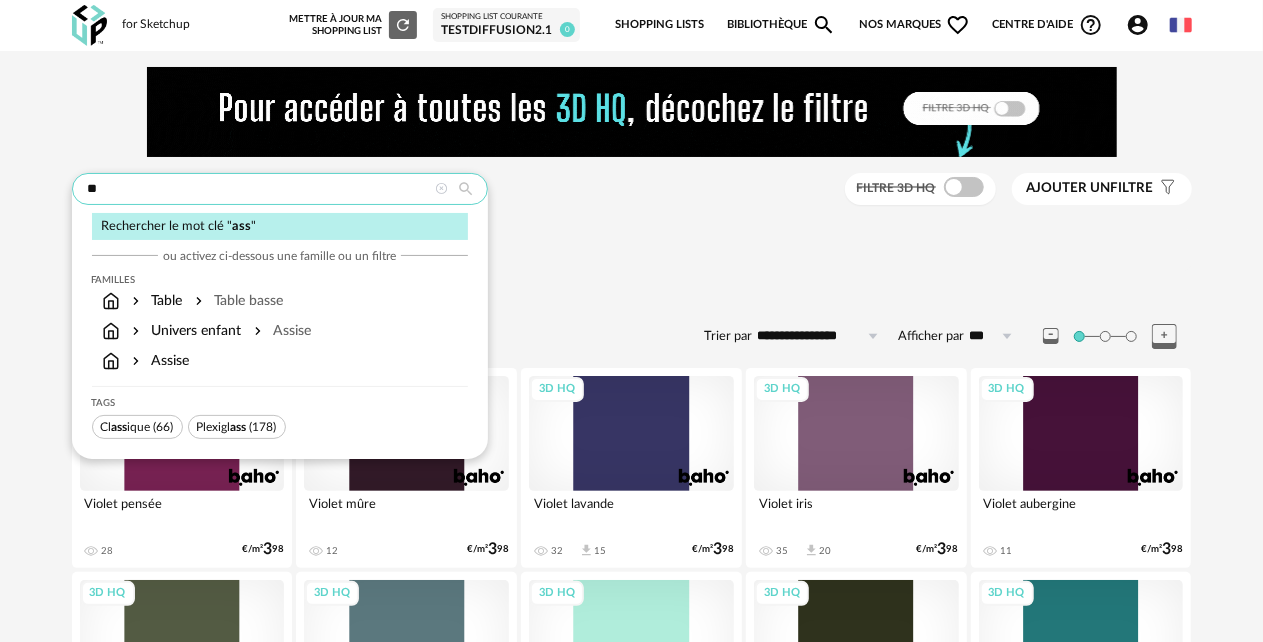 type on "*" 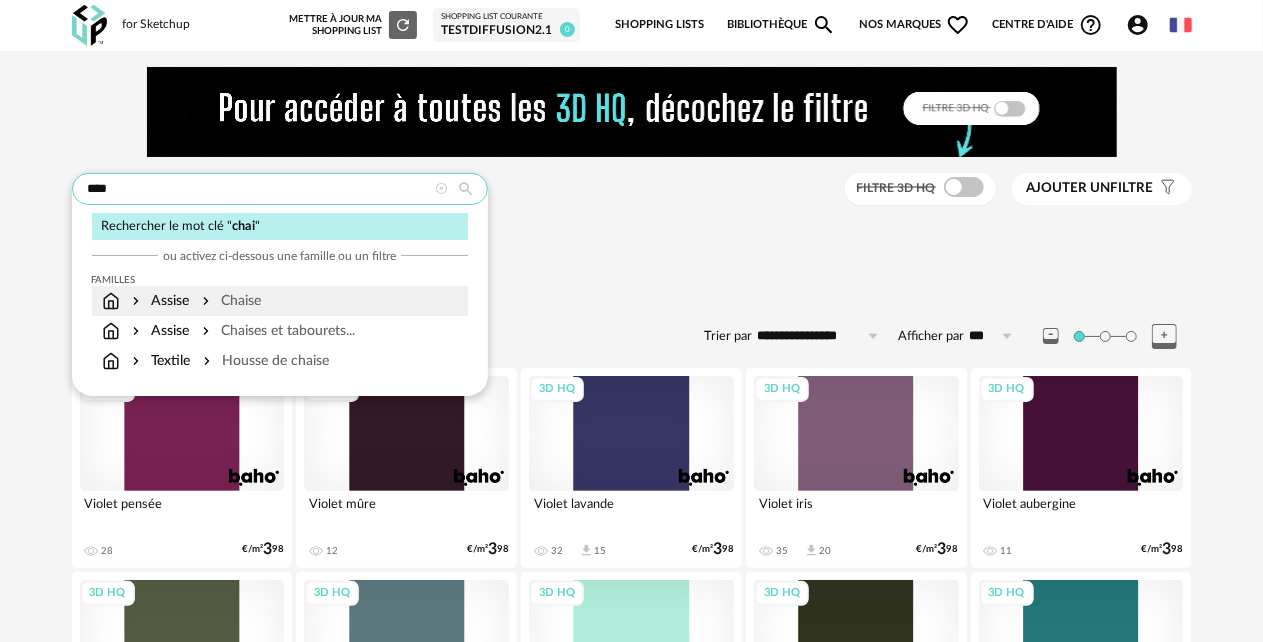 type on "****" 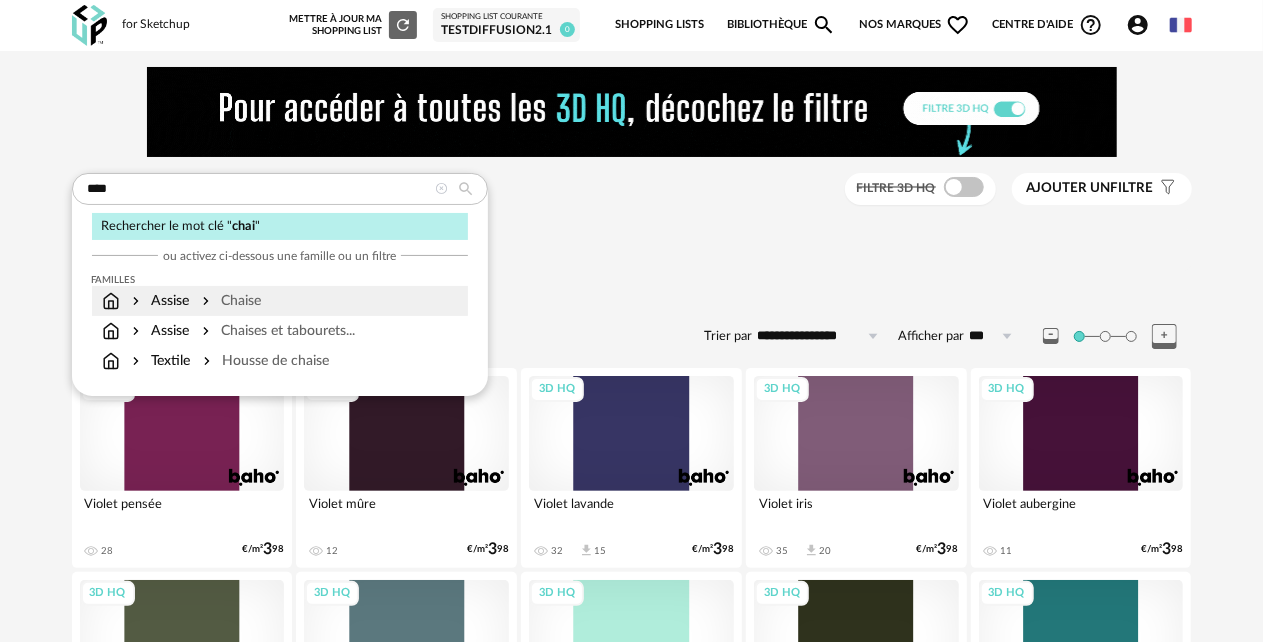 click on "Assise
Chaise" at bounding box center (280, 301) 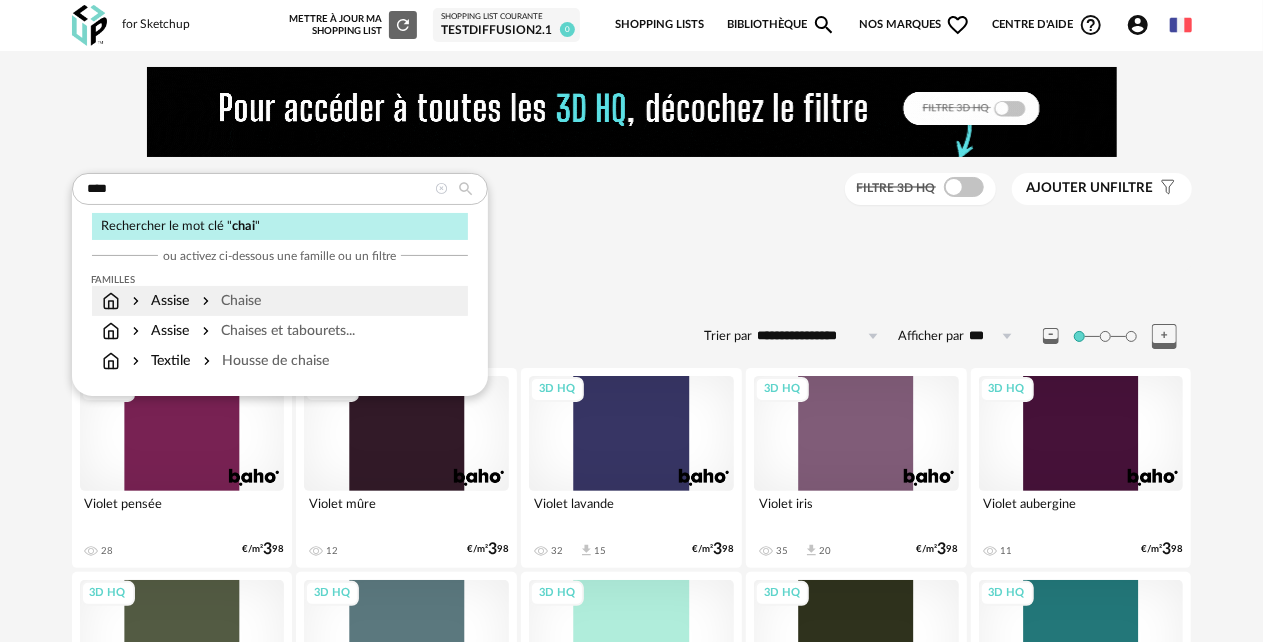 type 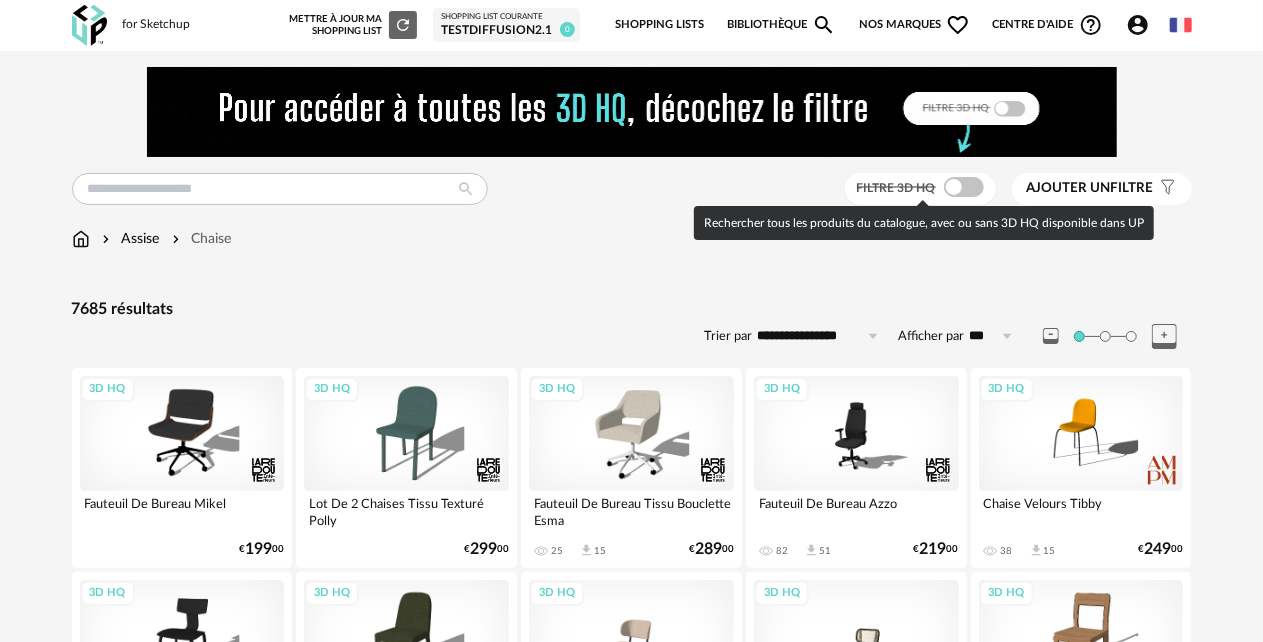 click at bounding box center (964, 187) 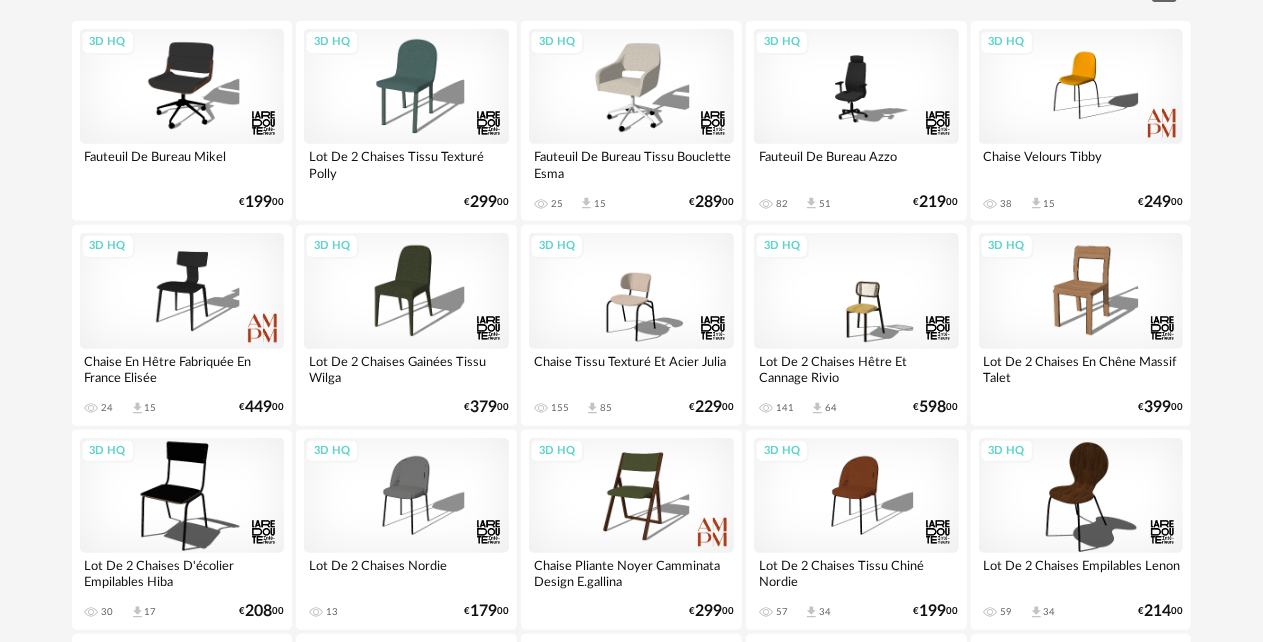 scroll, scrollTop: 500, scrollLeft: 0, axis: vertical 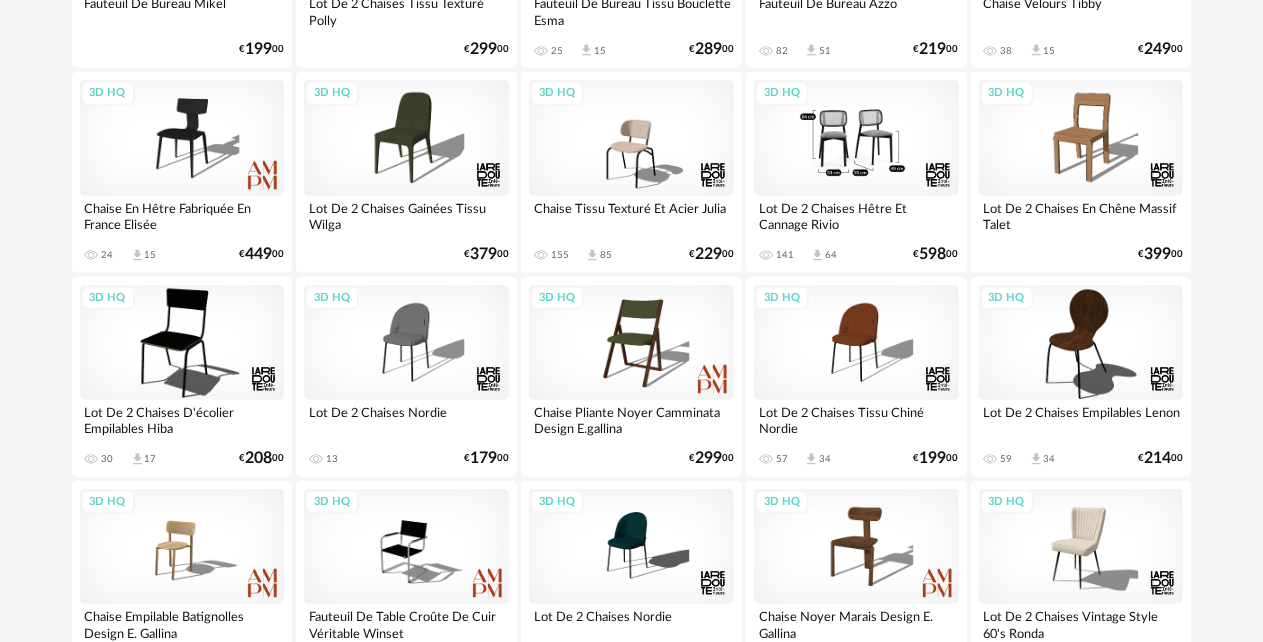 click on "3D HQ" at bounding box center (856, 137) 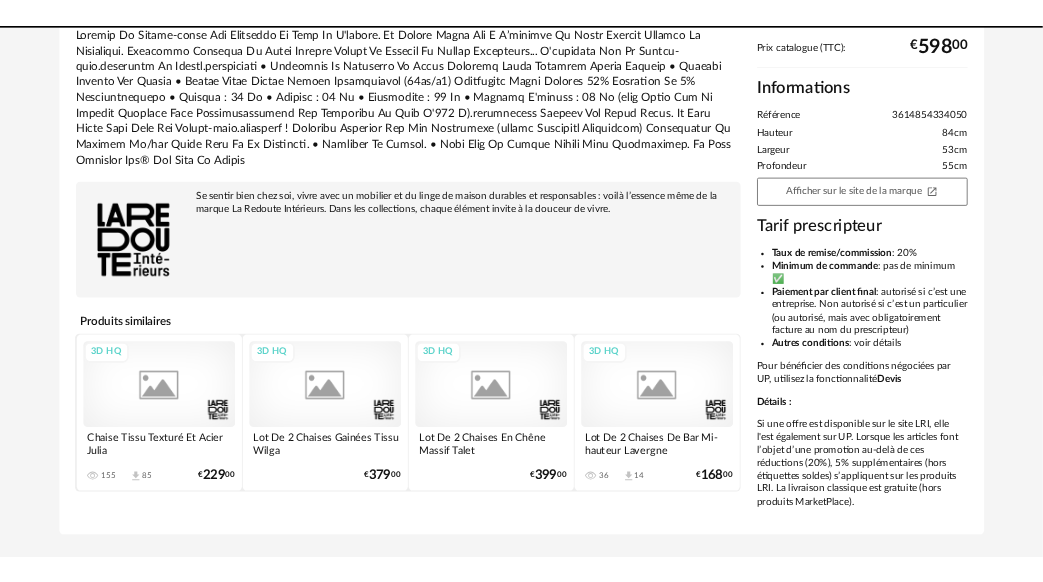 scroll, scrollTop: 0, scrollLeft: 0, axis: both 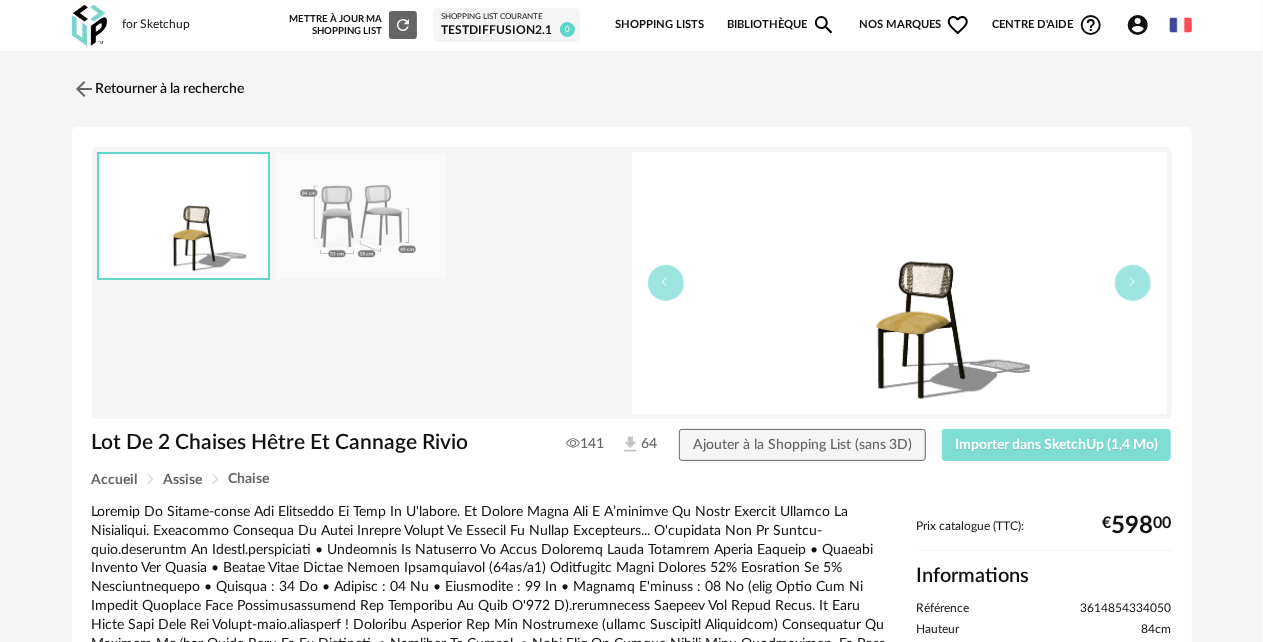 click on "Importer dans SketchUp (1,4 Mo)" at bounding box center [1056, 445] 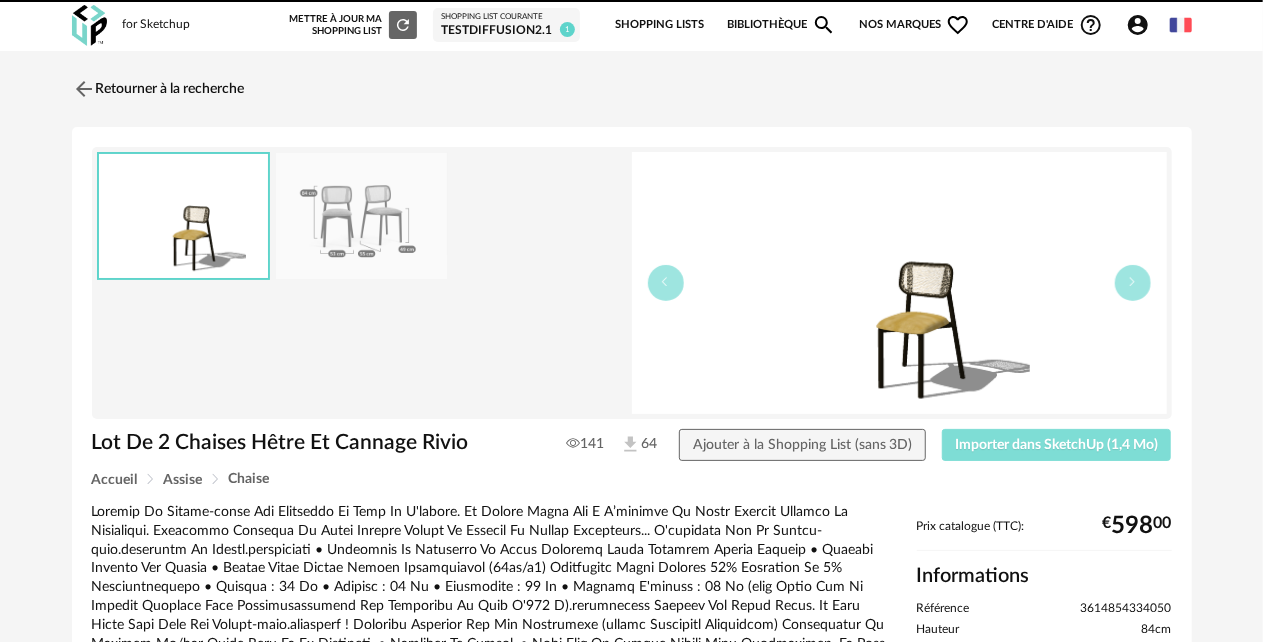type 